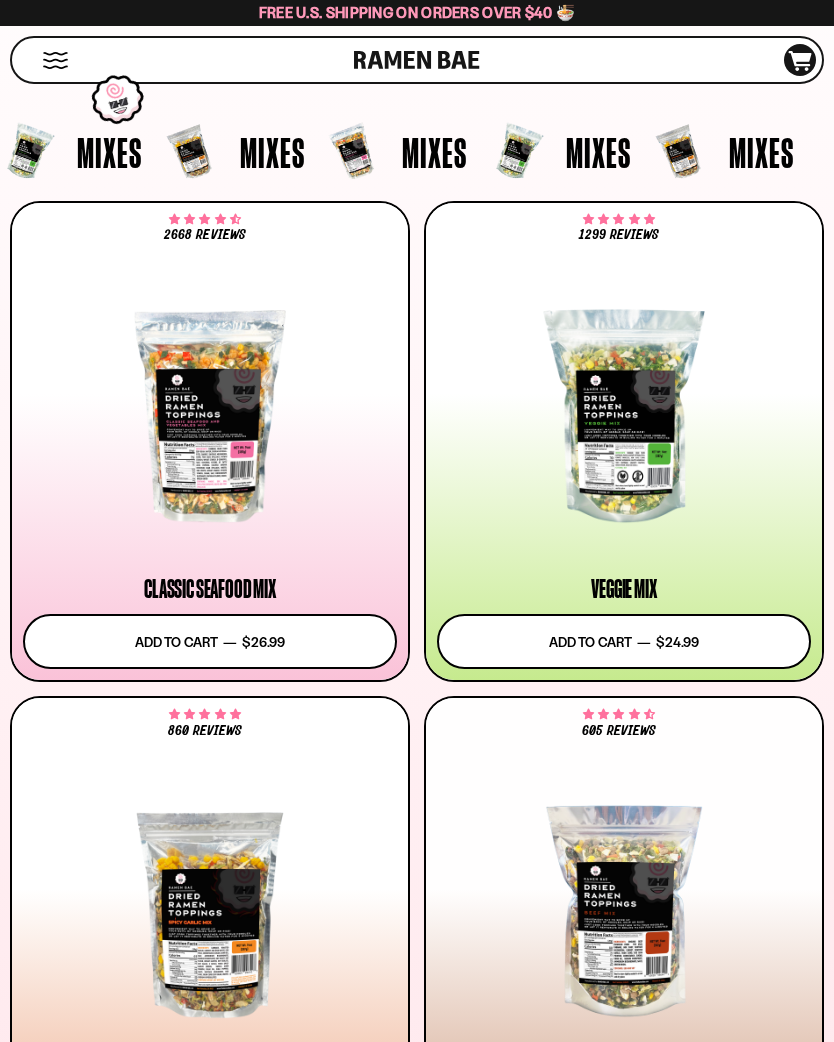 scroll, scrollTop: 472, scrollLeft: 0, axis: vertical 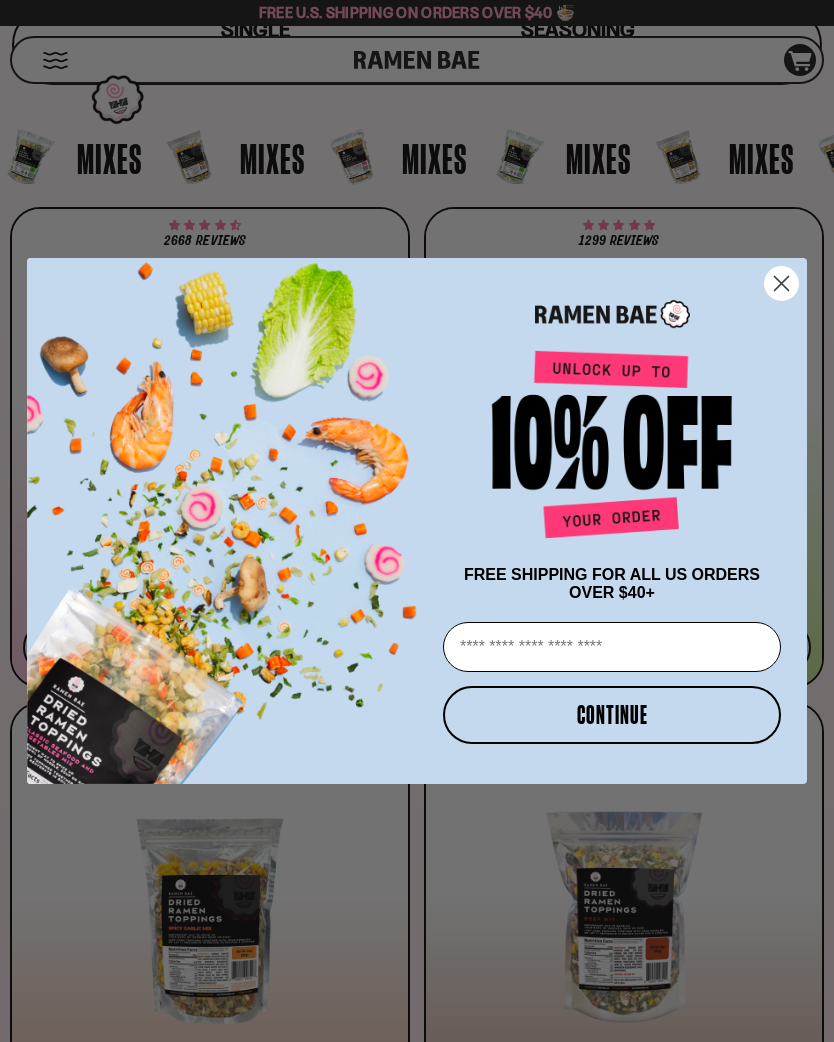 click 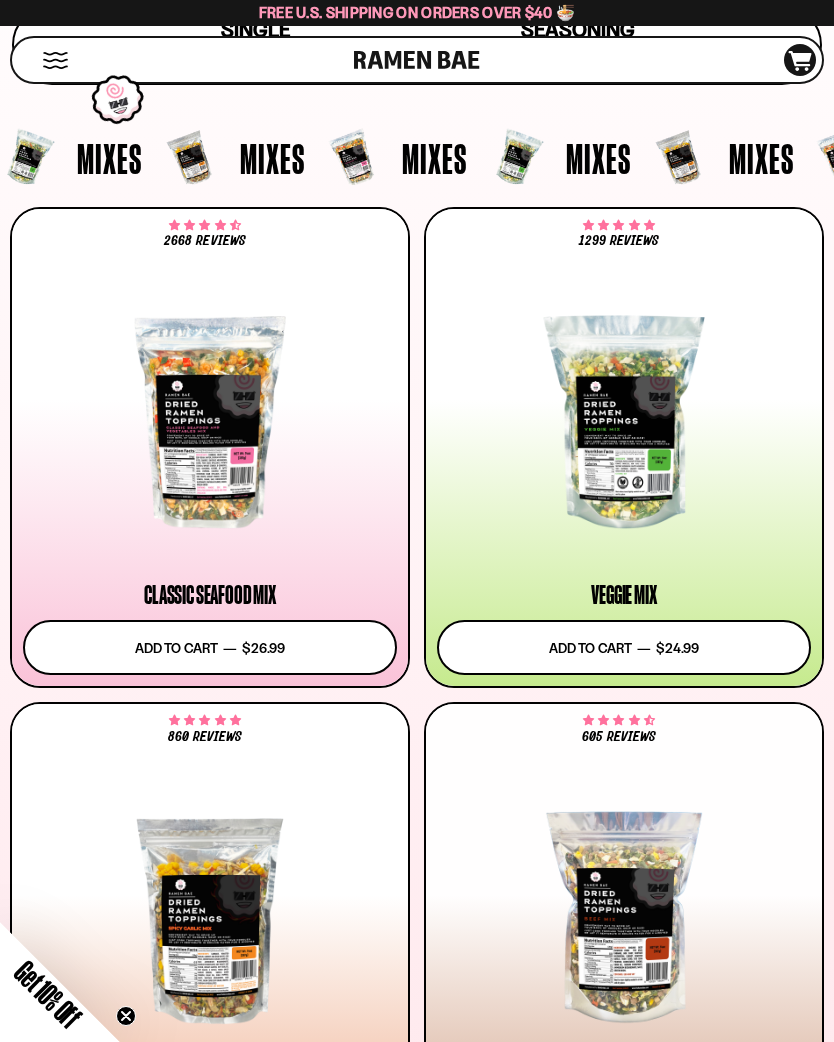 click at bounding box center (210, 422) 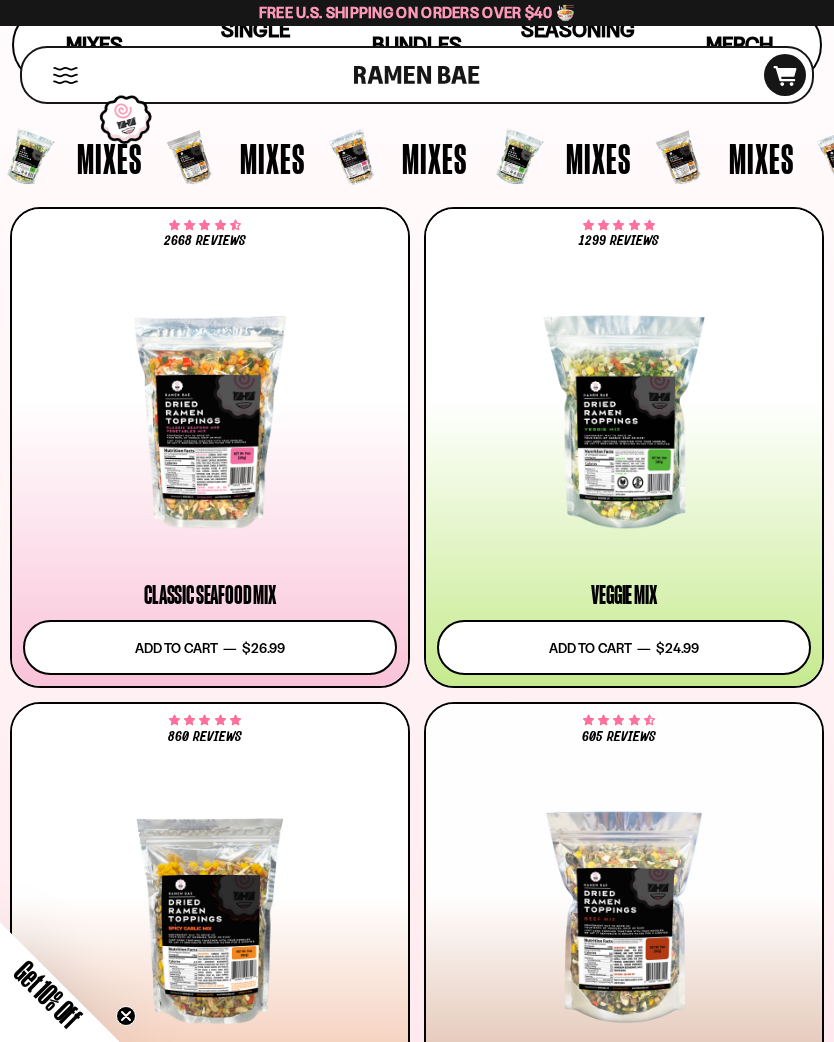 scroll, scrollTop: 503, scrollLeft: 0, axis: vertical 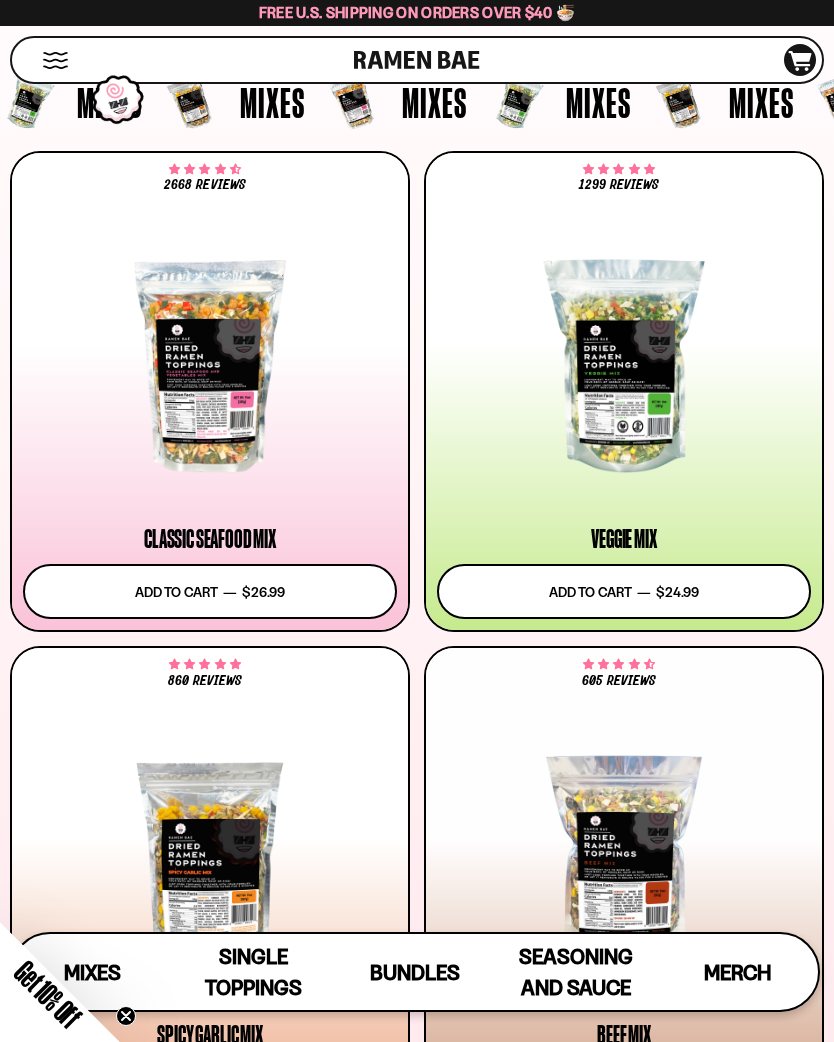 click at bounding box center (624, 366) 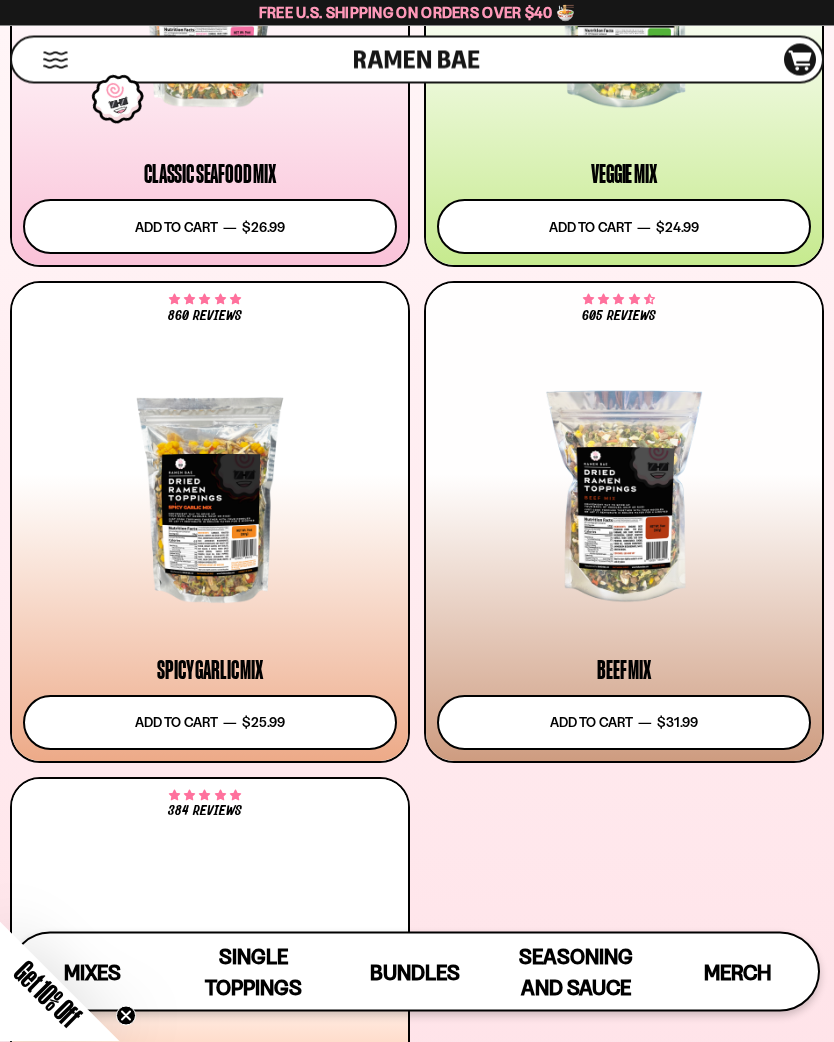 scroll, scrollTop: 910, scrollLeft: 0, axis: vertical 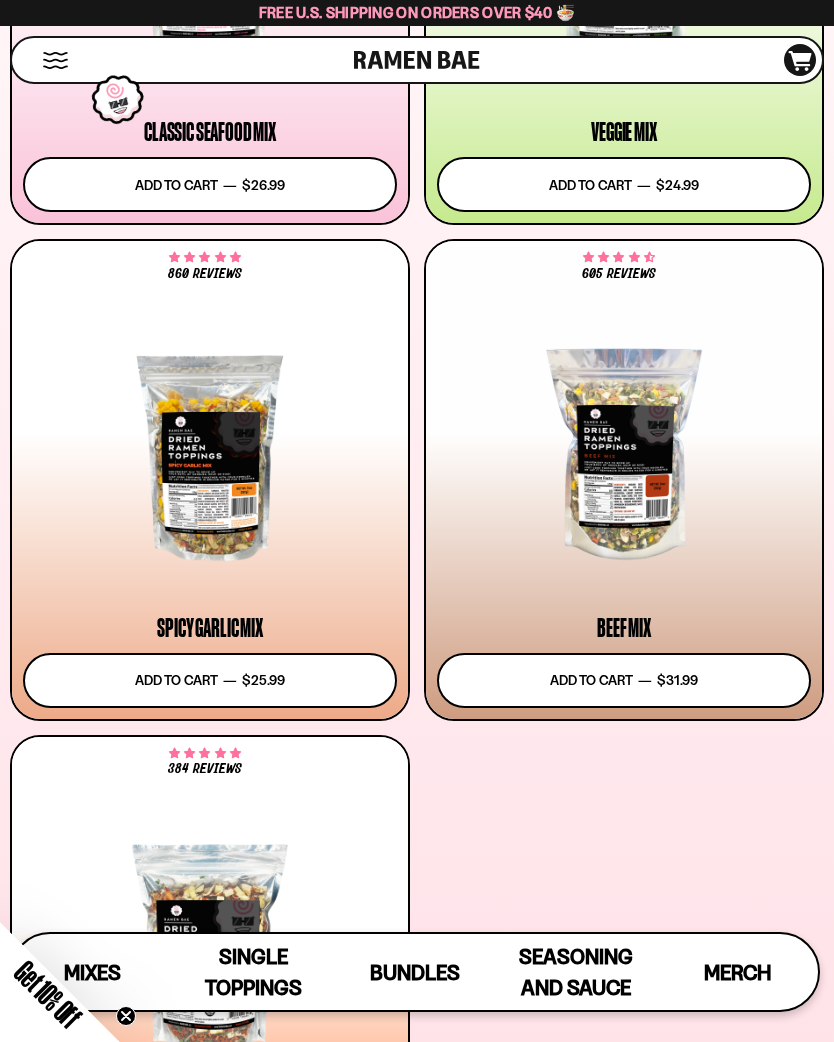 click at bounding box center [624, 454] 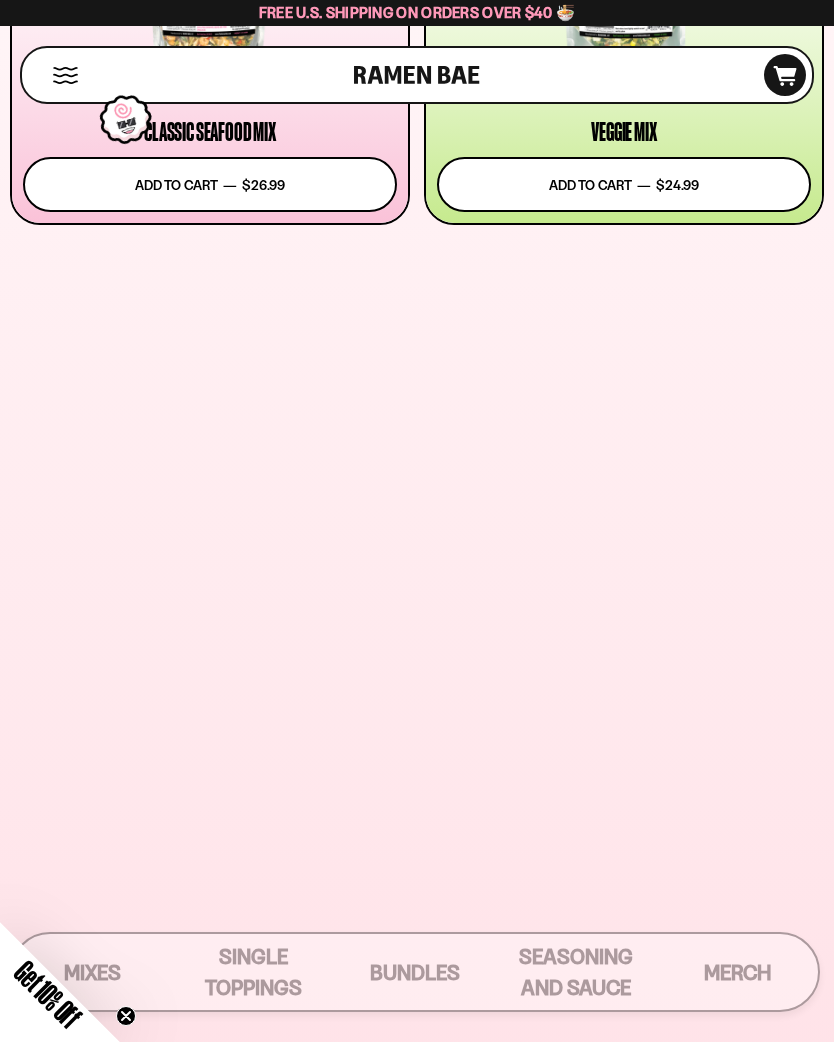 scroll, scrollTop: 941, scrollLeft: 0, axis: vertical 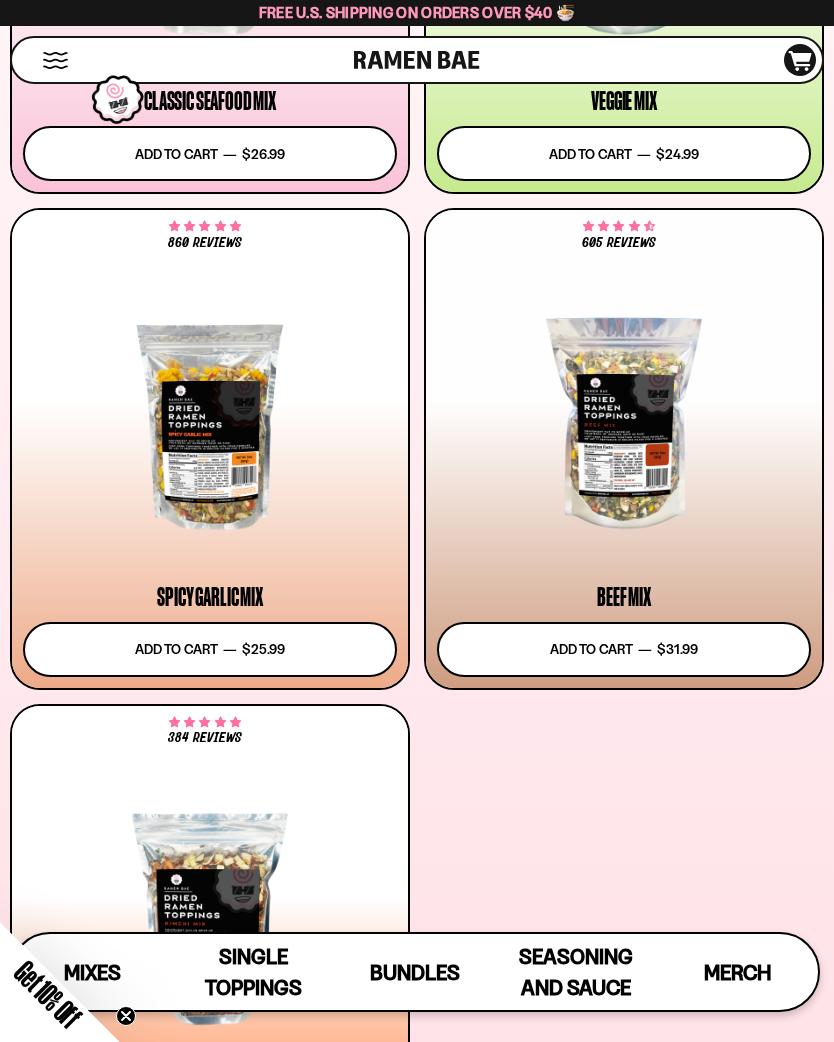 click at bounding box center (210, 423) 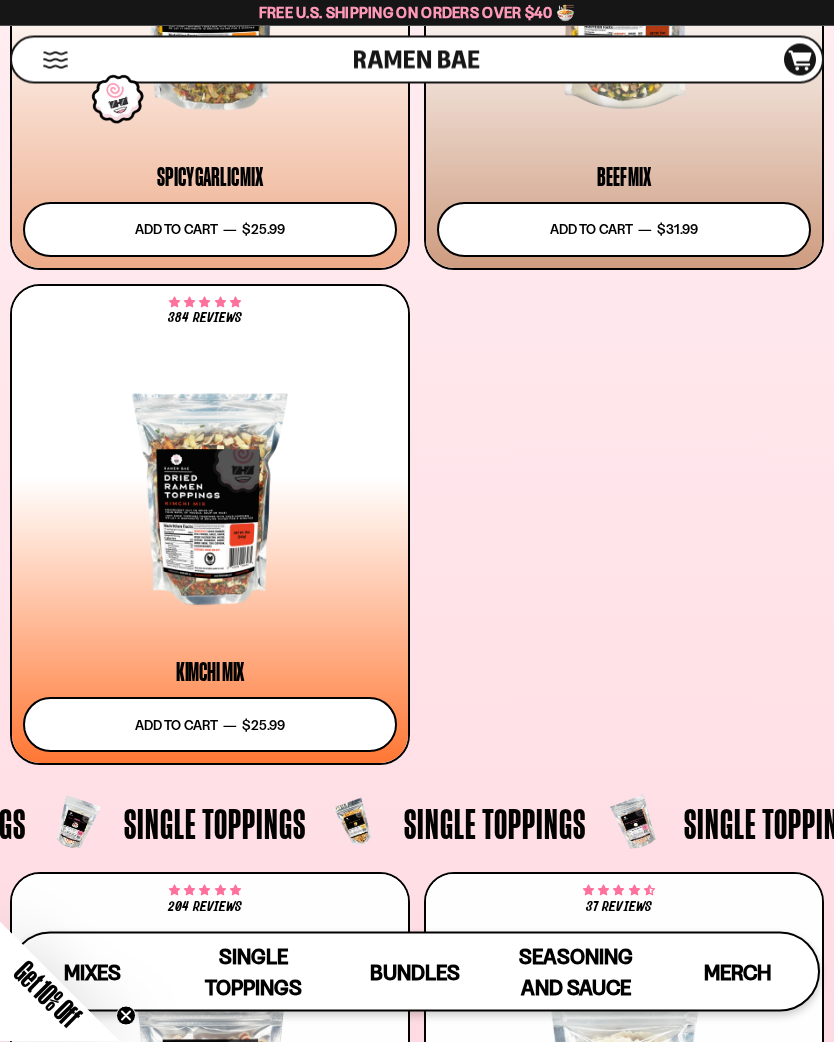 scroll, scrollTop: 1367, scrollLeft: 0, axis: vertical 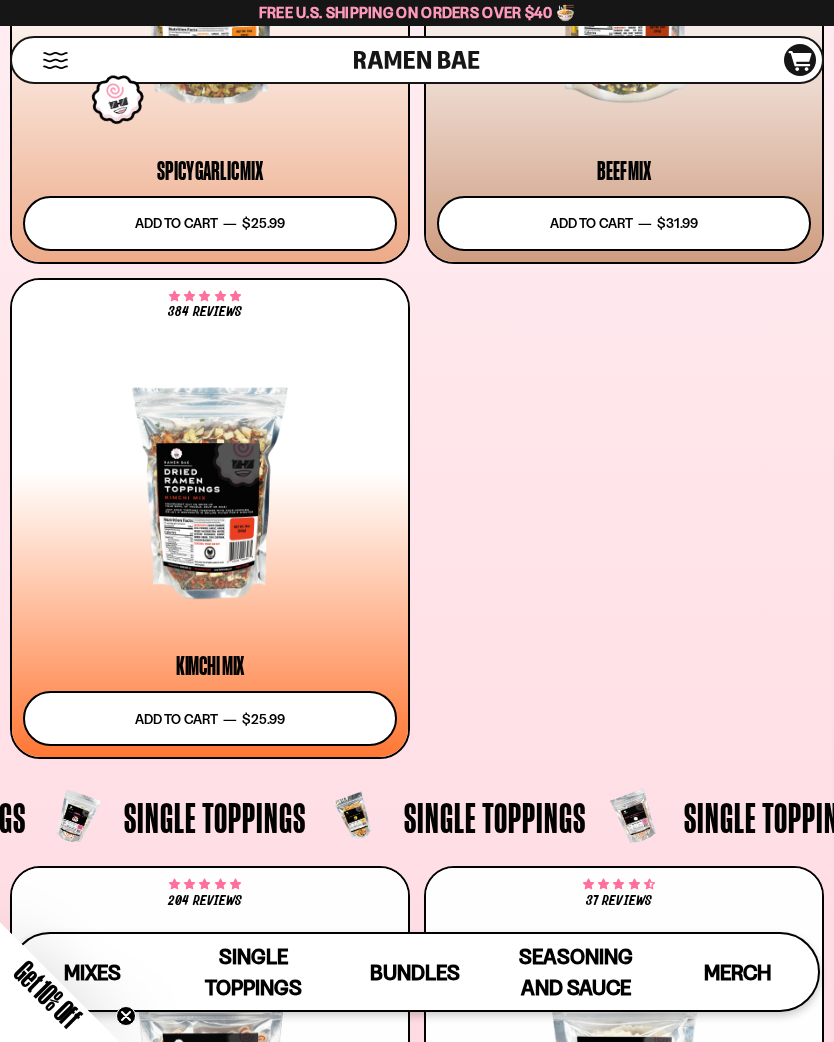 click at bounding box center [210, 493] 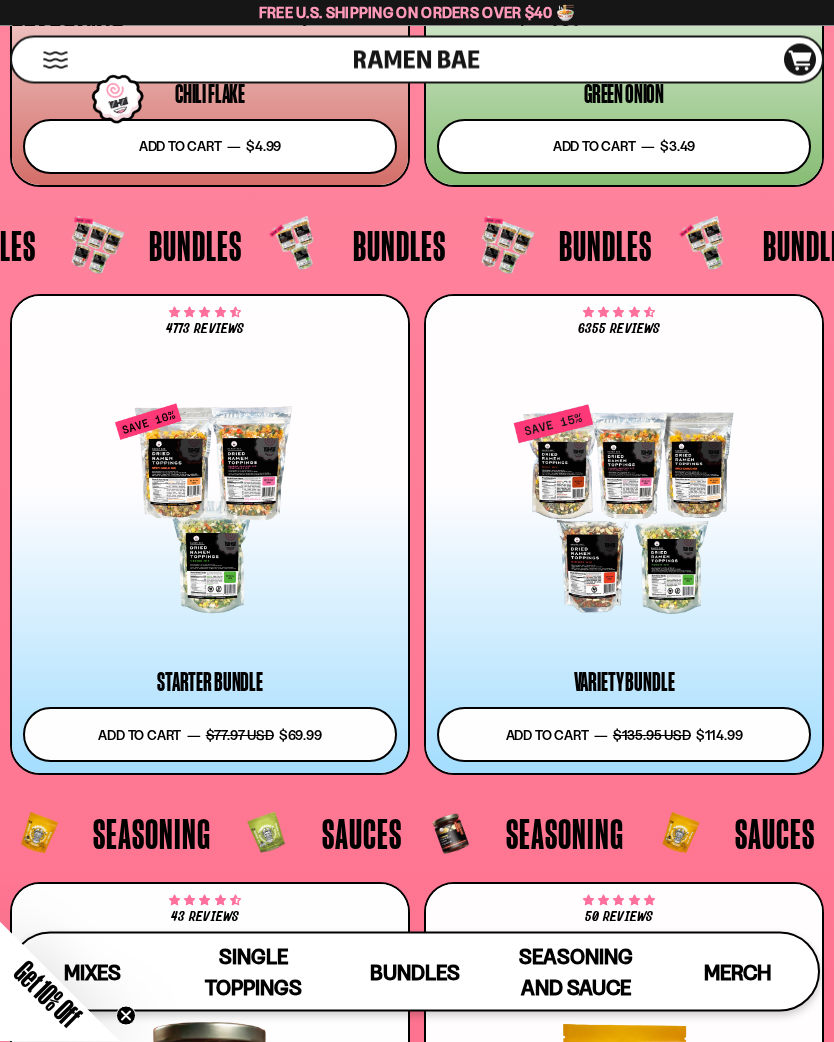 scroll, scrollTop: 7482, scrollLeft: 0, axis: vertical 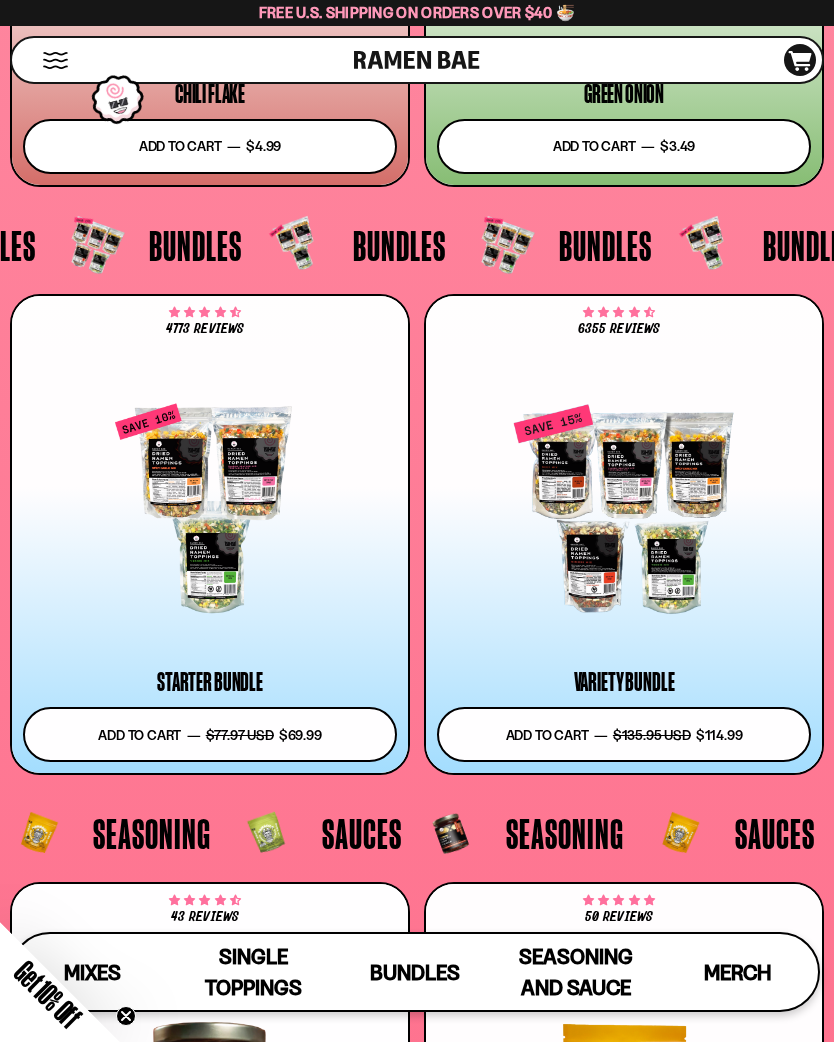 click at bounding box center (210, 509) 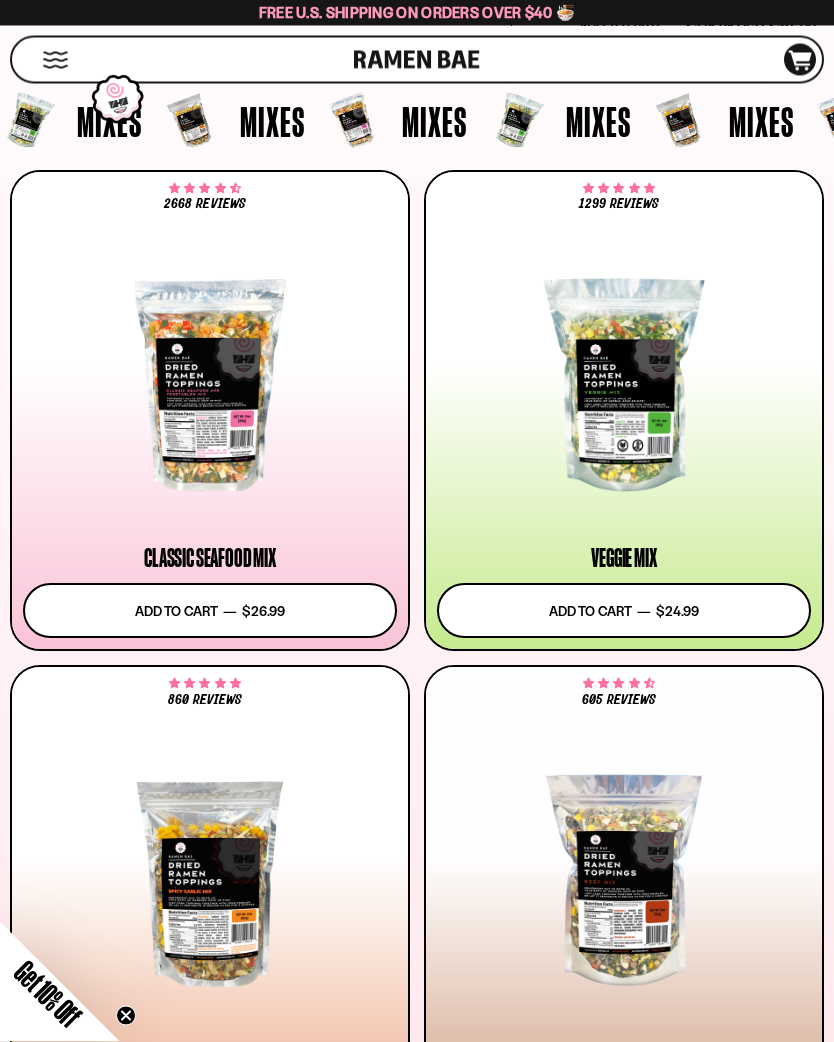 scroll, scrollTop: 483, scrollLeft: 0, axis: vertical 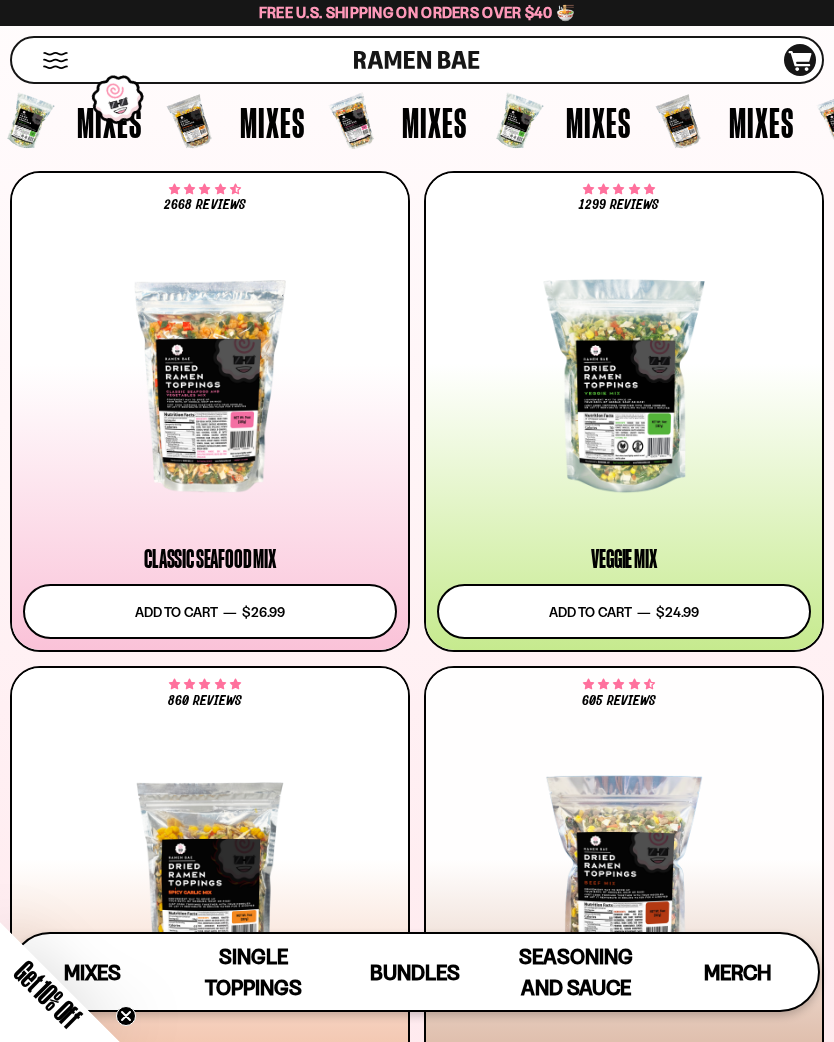 click on "Add to cart
Add
—
Regular price
$24.99
Regular price
Sale price
$24.99
Unit price
/
per" at bounding box center [624, 611] 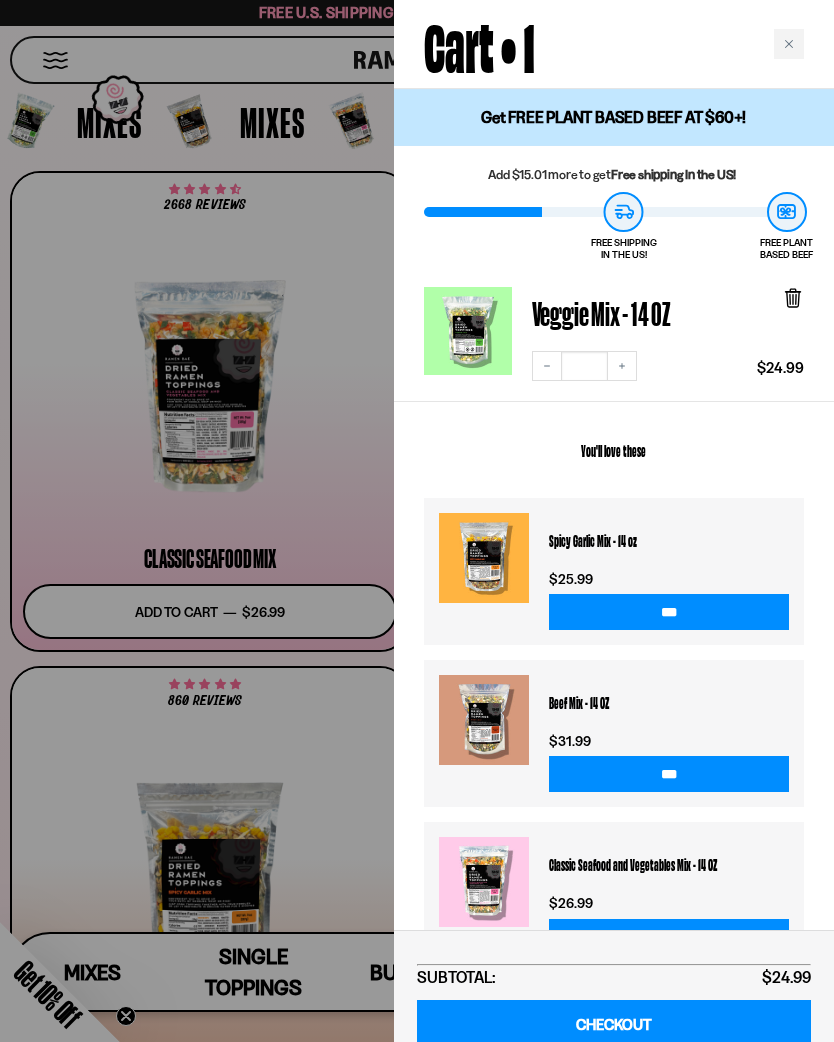 click 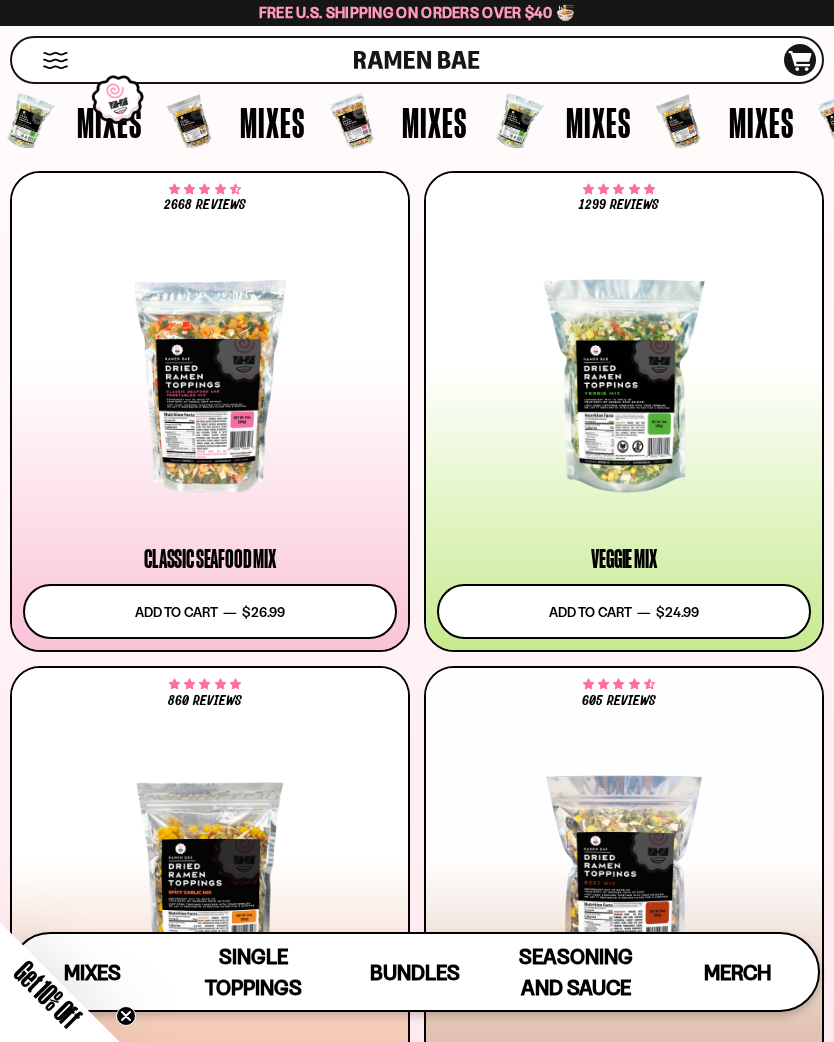 click at bounding box center (210, 386) 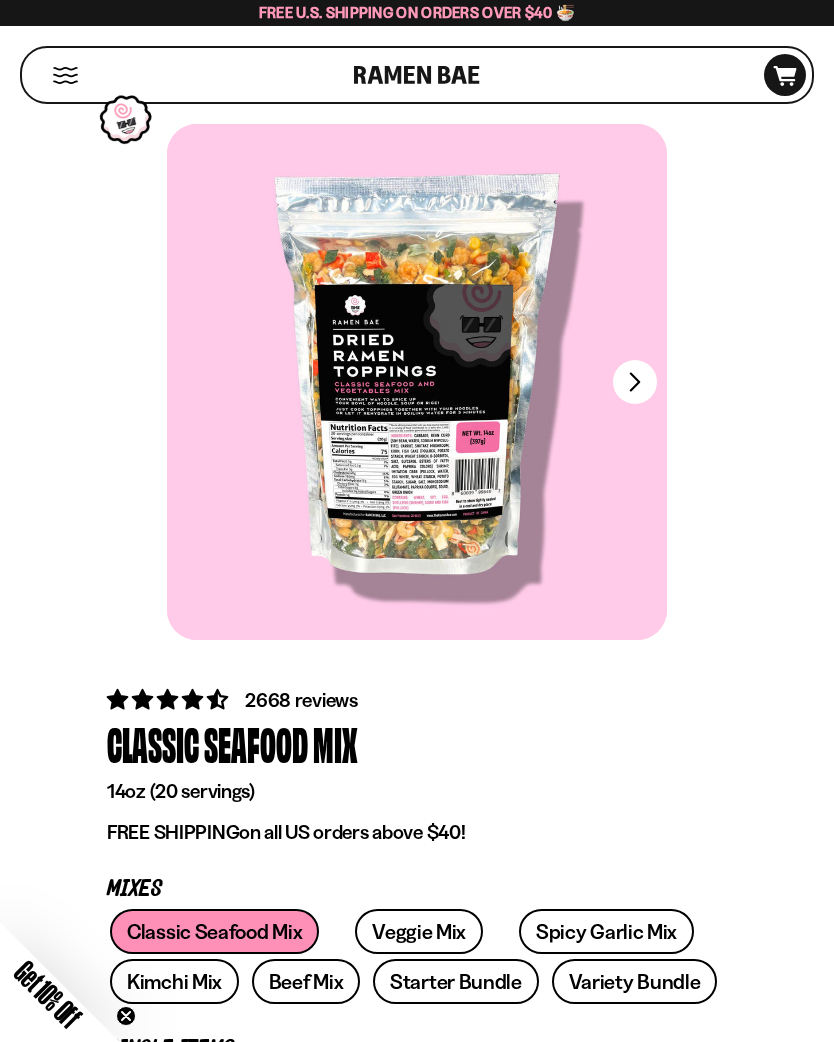 scroll, scrollTop: 0, scrollLeft: 0, axis: both 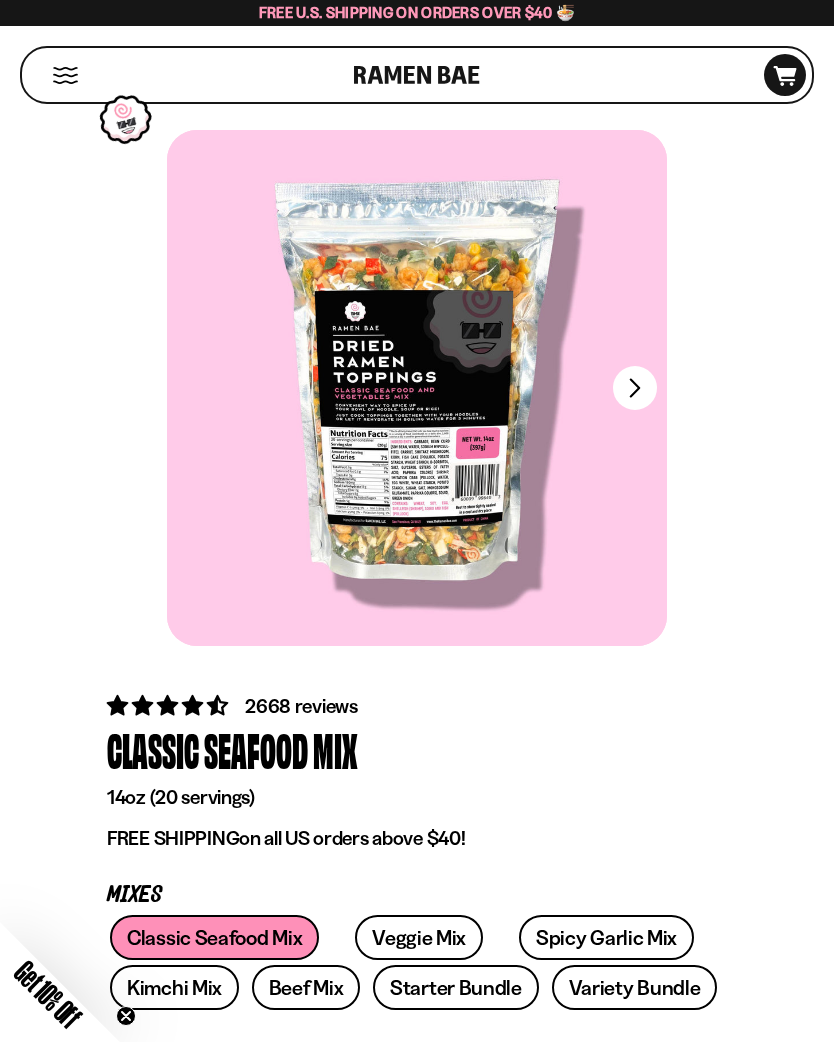 click on "FADCB6FD-DFAB-4417-9F21-029242090B77" at bounding box center [635, 388] 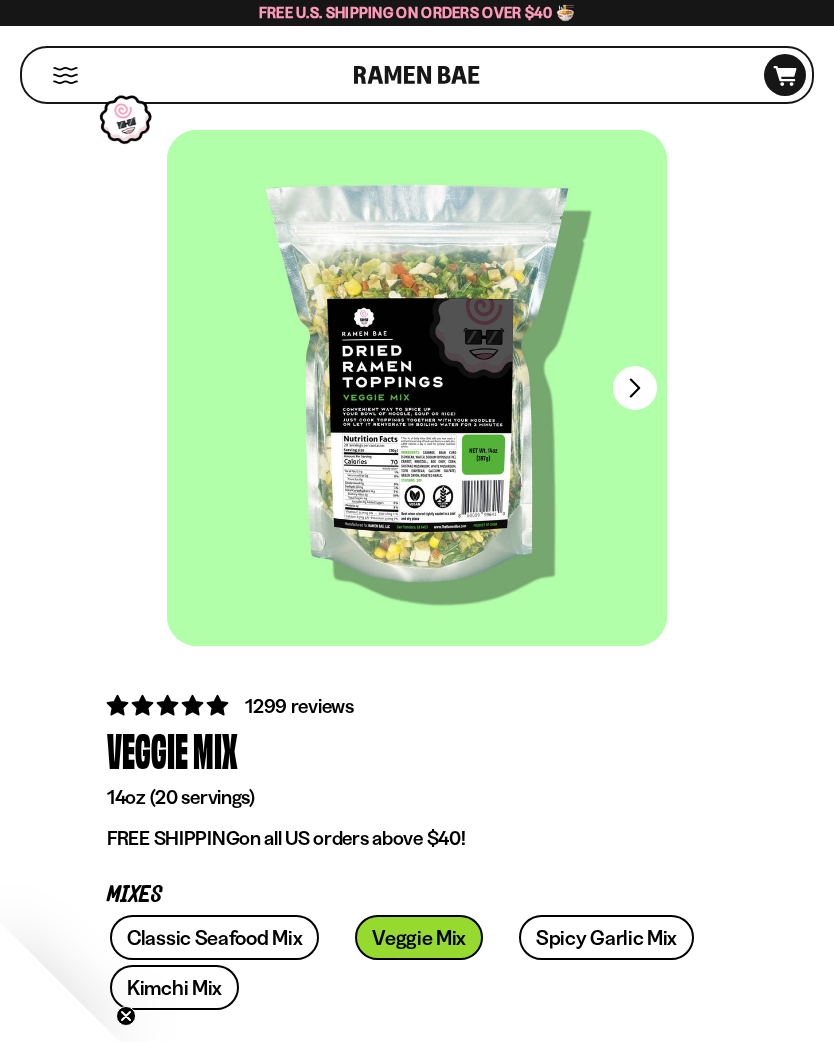 scroll, scrollTop: 0, scrollLeft: 0, axis: both 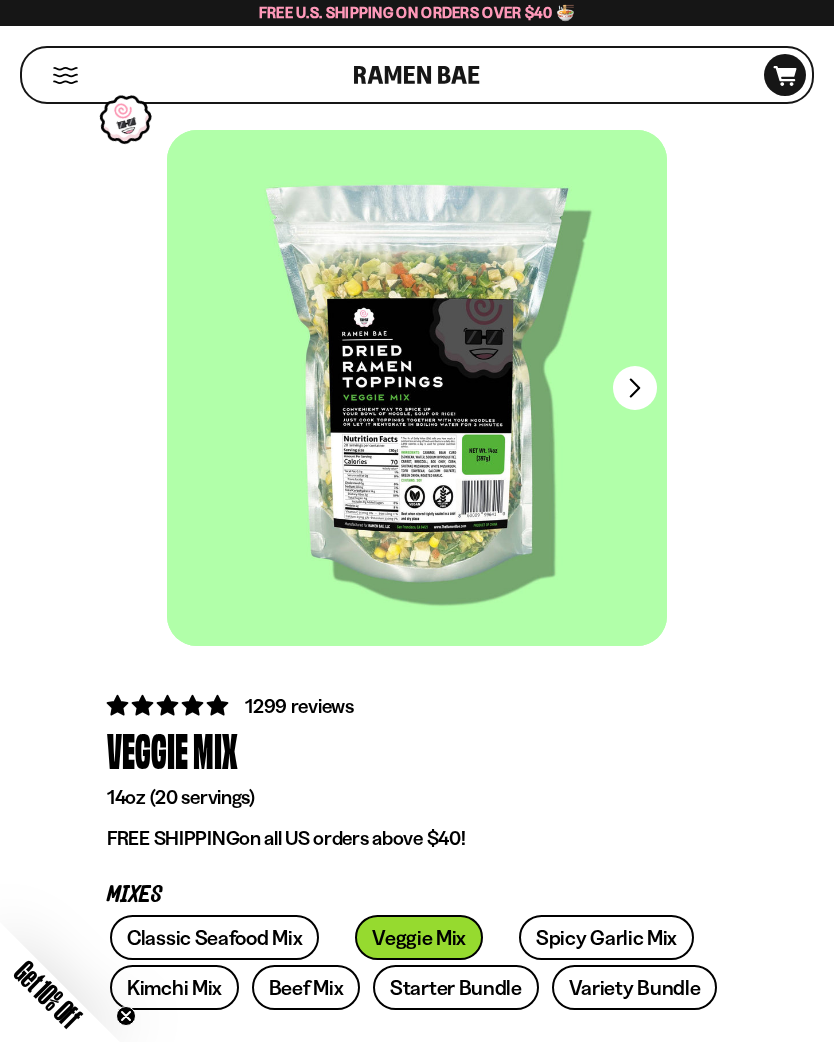 click on "FADCB6FD-DFAB-4417-9F21-029242090B77" at bounding box center (635, 388) 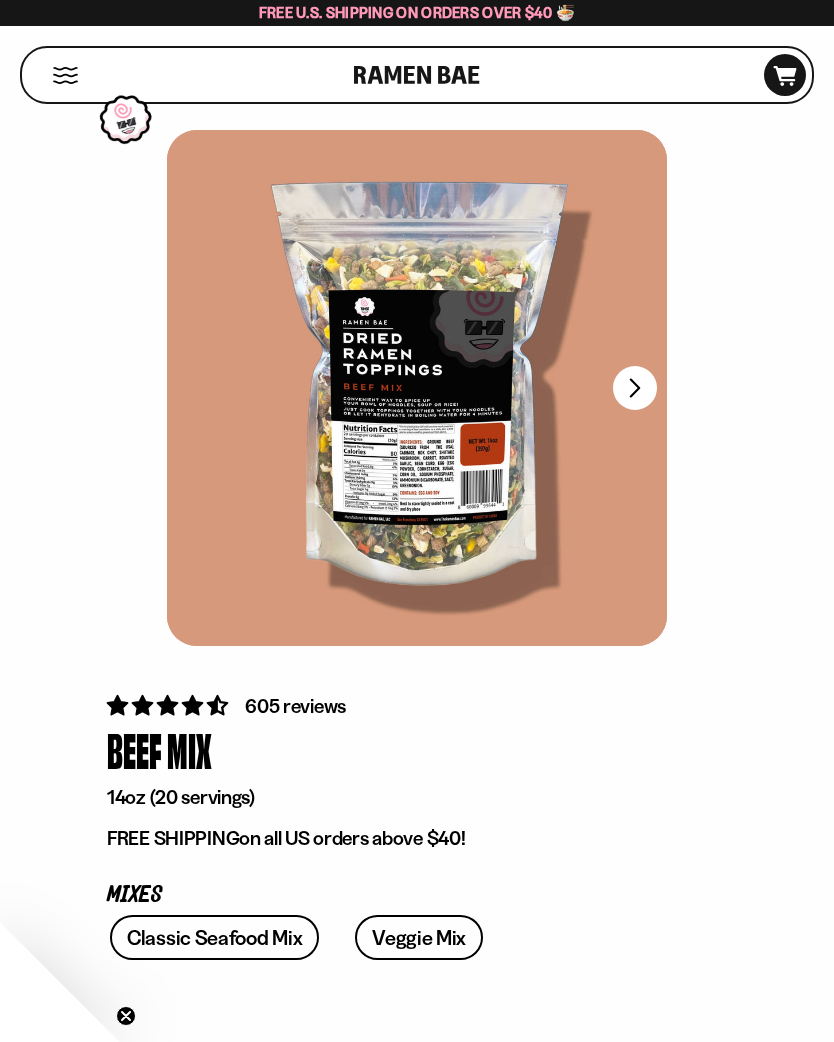 scroll, scrollTop: 0, scrollLeft: 0, axis: both 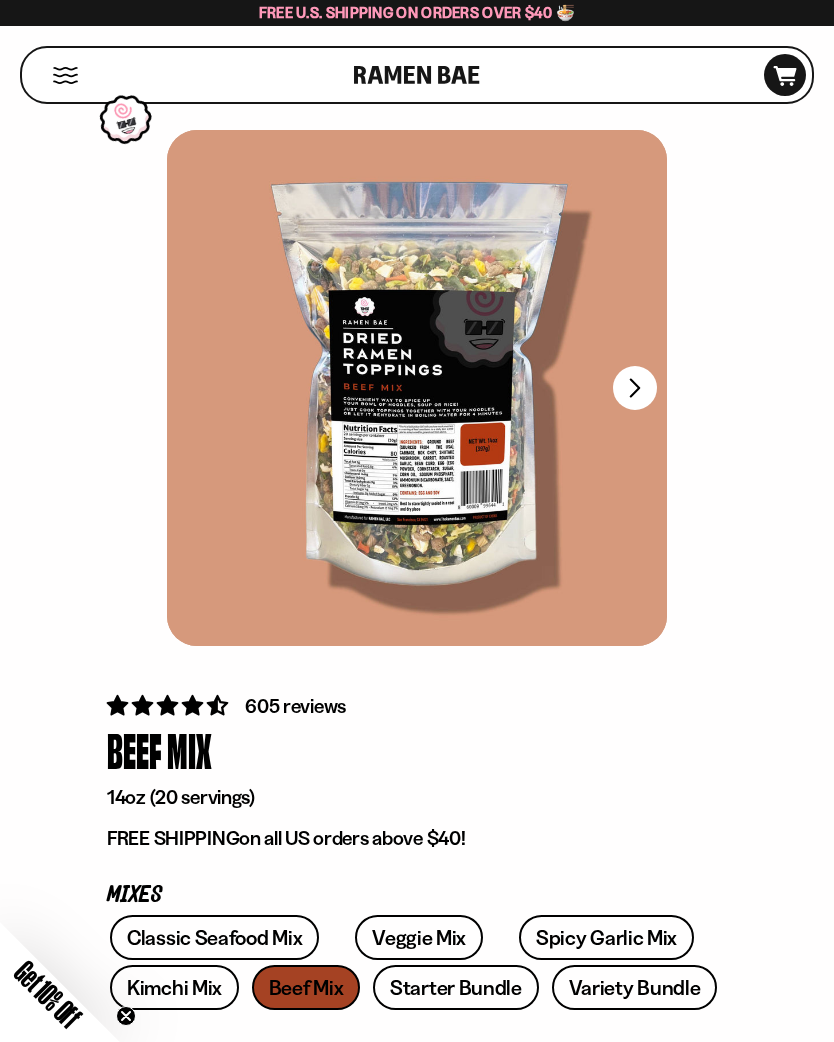 click on "FADCB6FD-DFAB-4417-9F21-029242090B77" at bounding box center [635, 388] 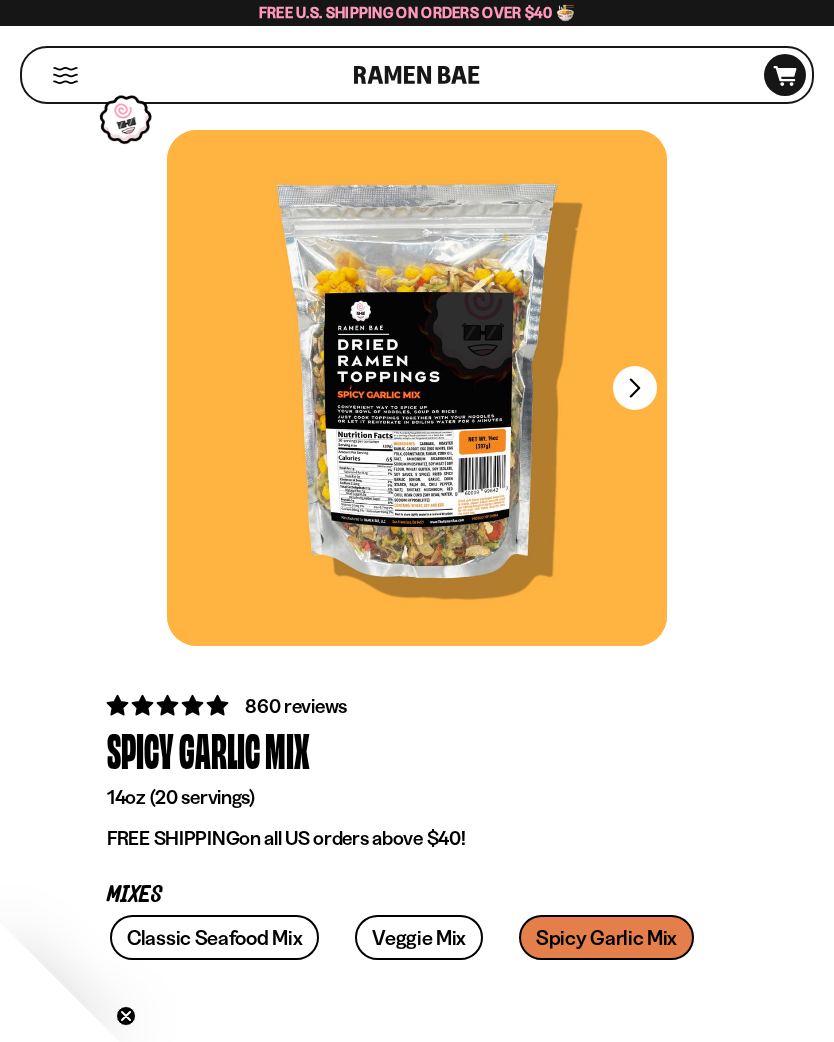 scroll, scrollTop: 0, scrollLeft: 0, axis: both 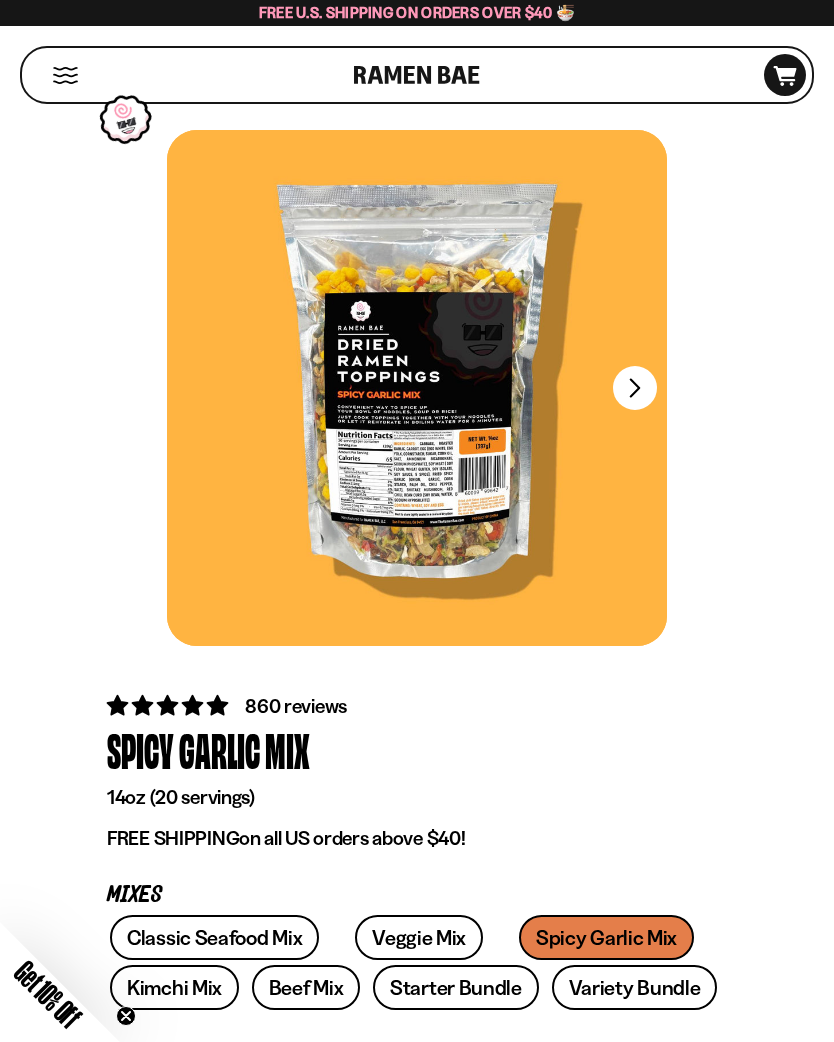 click on "FADCB6FD-DFAB-4417-9F21-029242090B77" at bounding box center (635, 388) 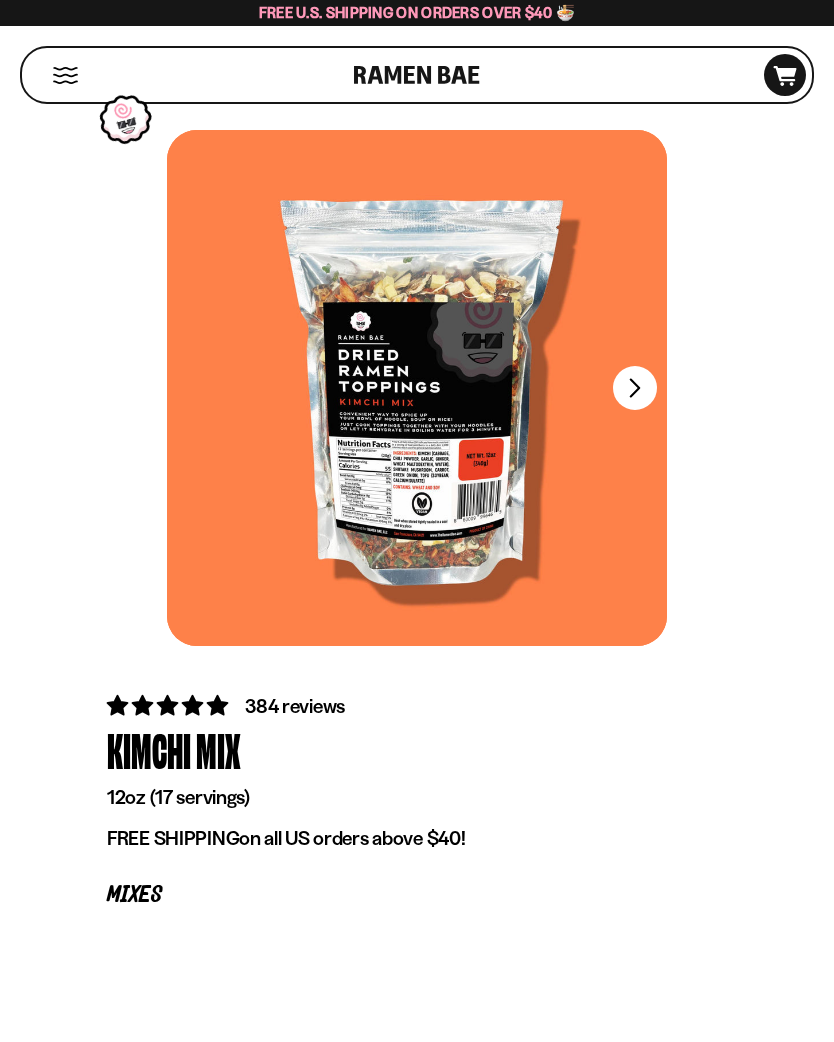 scroll, scrollTop: 0, scrollLeft: 0, axis: both 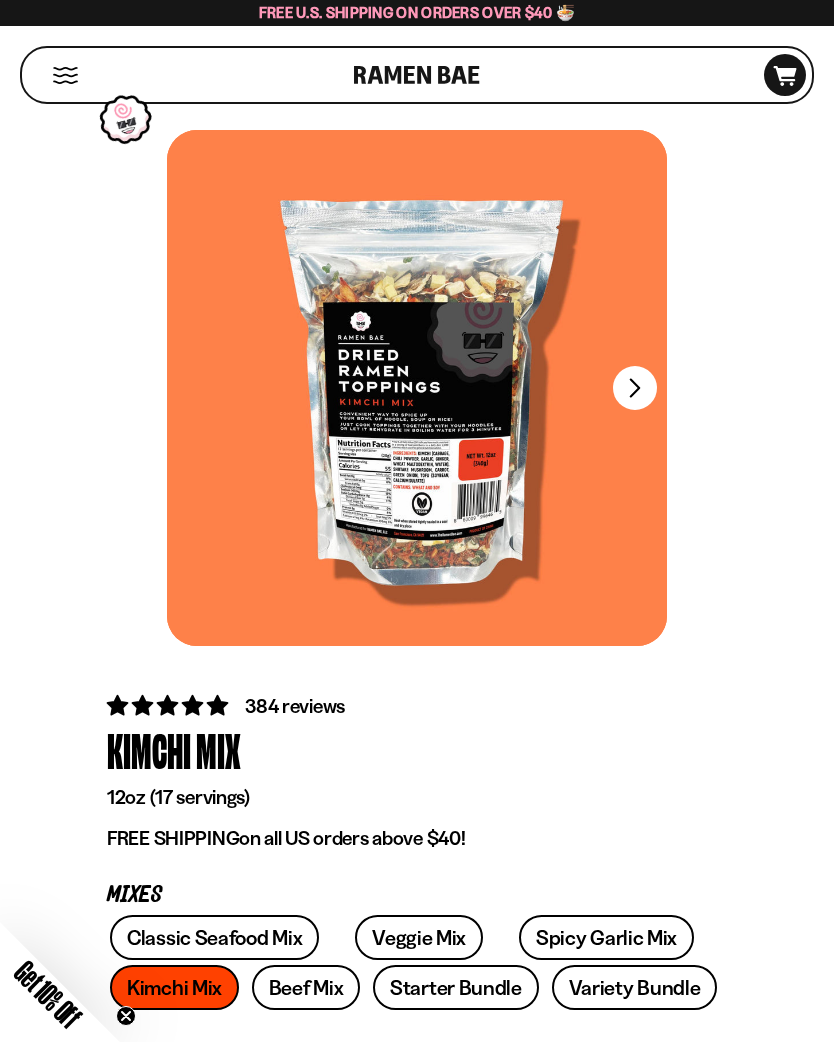 click at bounding box center (635, 388) 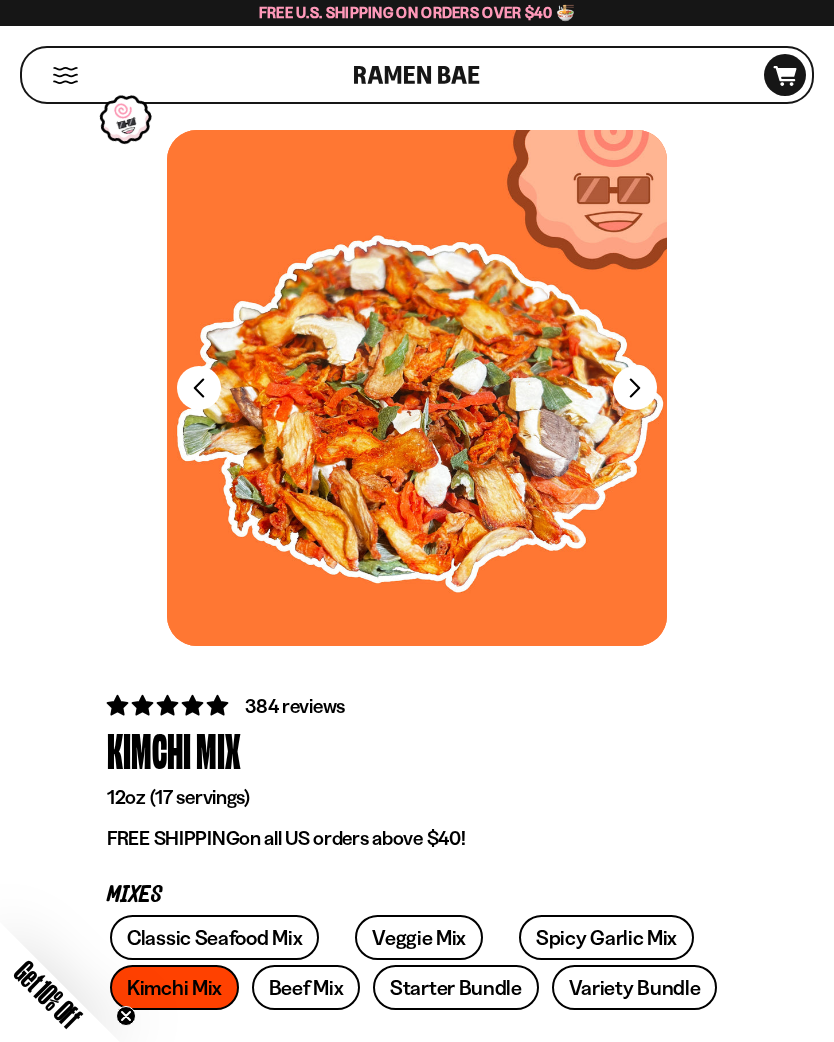 click on "FADCB6FD-DFAB-4417-9F21-029242090B77" at bounding box center [635, 388] 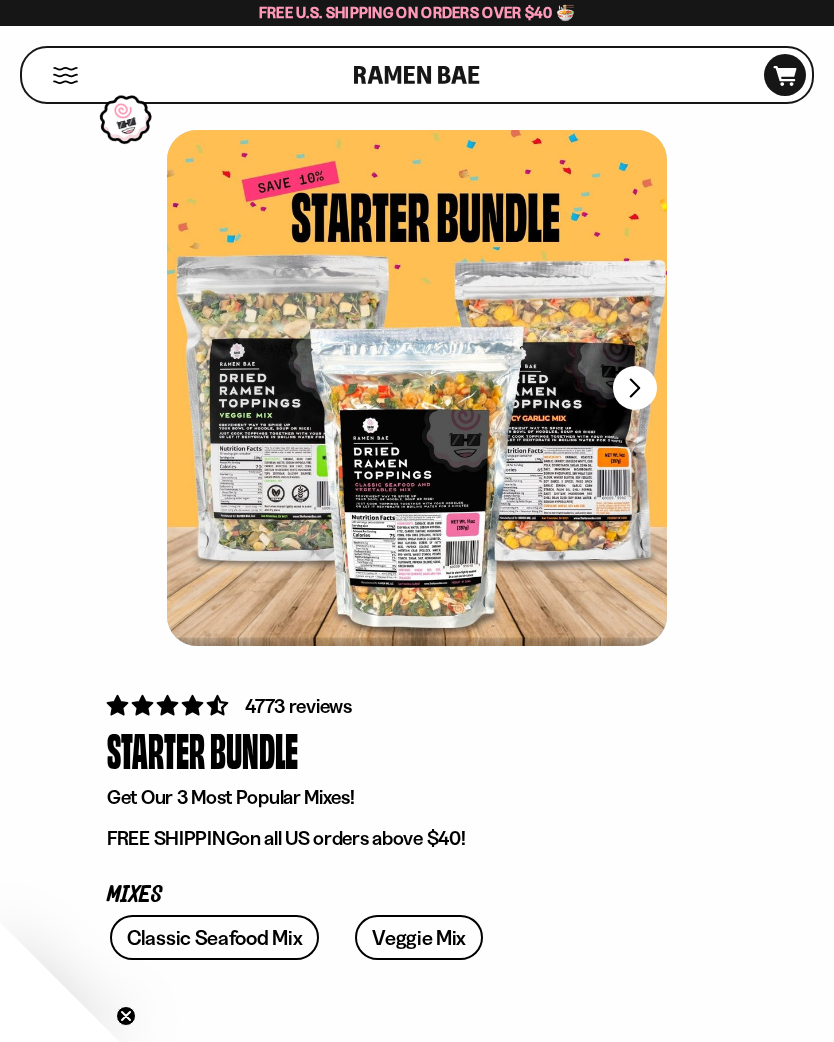 scroll, scrollTop: 0, scrollLeft: 0, axis: both 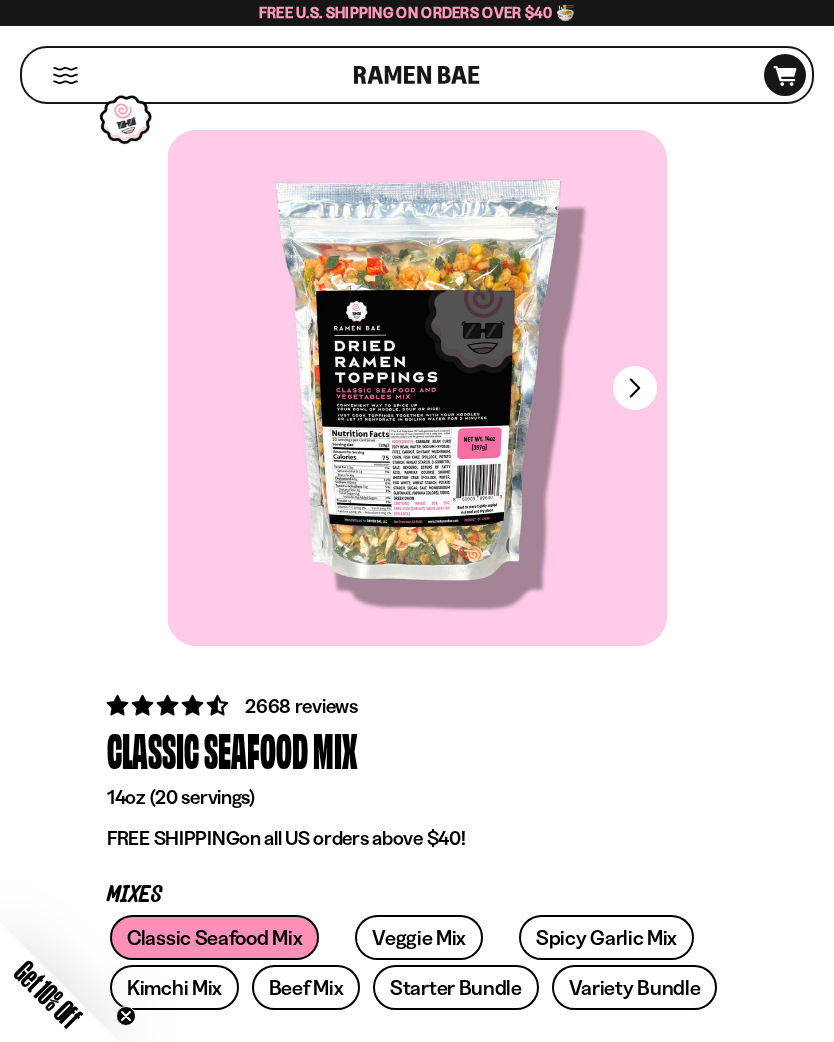 click on "FADCB6FD-DFAB-4417-9F21-029242090B77" at bounding box center [635, 388] 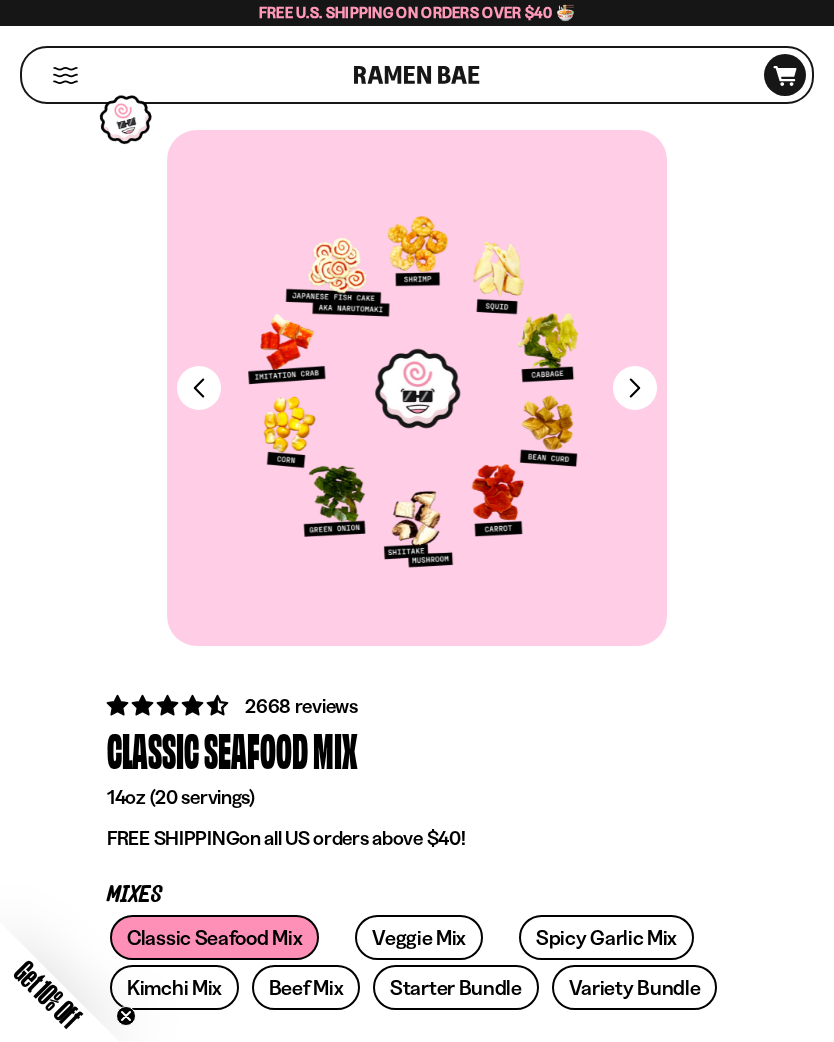 click on "FADCB6FD-DFAB-4417-9F21-029242090B77" at bounding box center (635, 388) 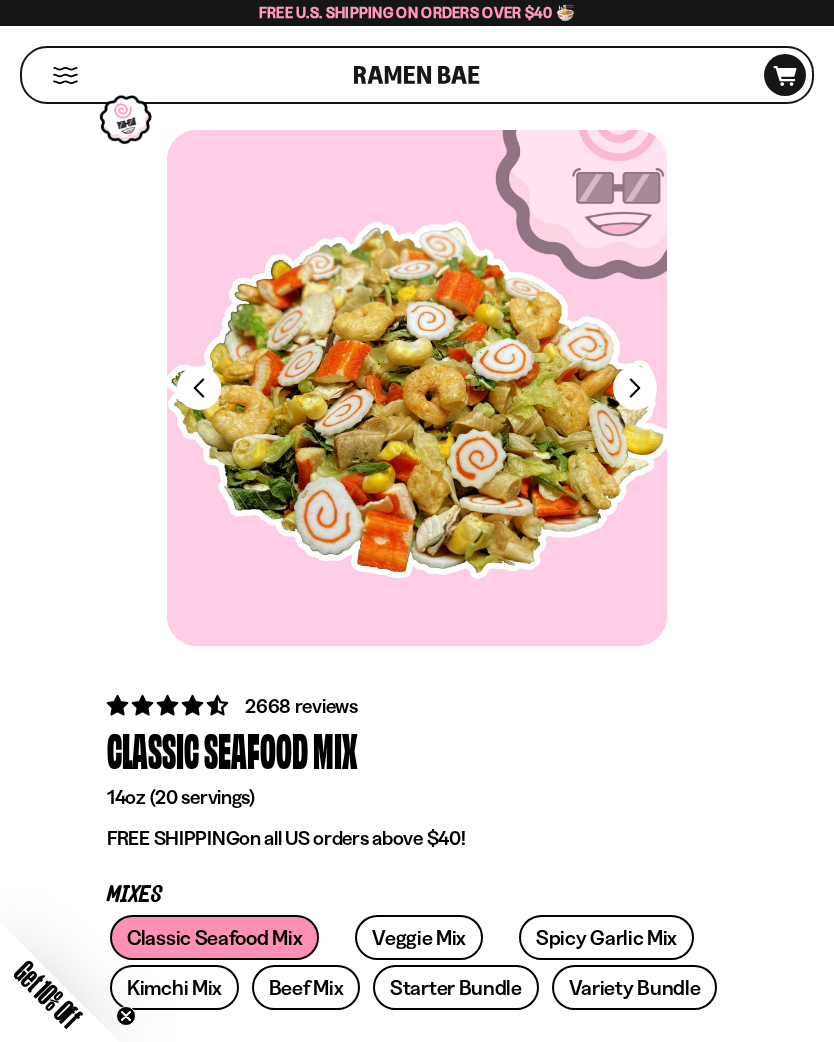 click on "FADCB6FD-DFAB-4417-9F21-029242090B77" at bounding box center (635, 388) 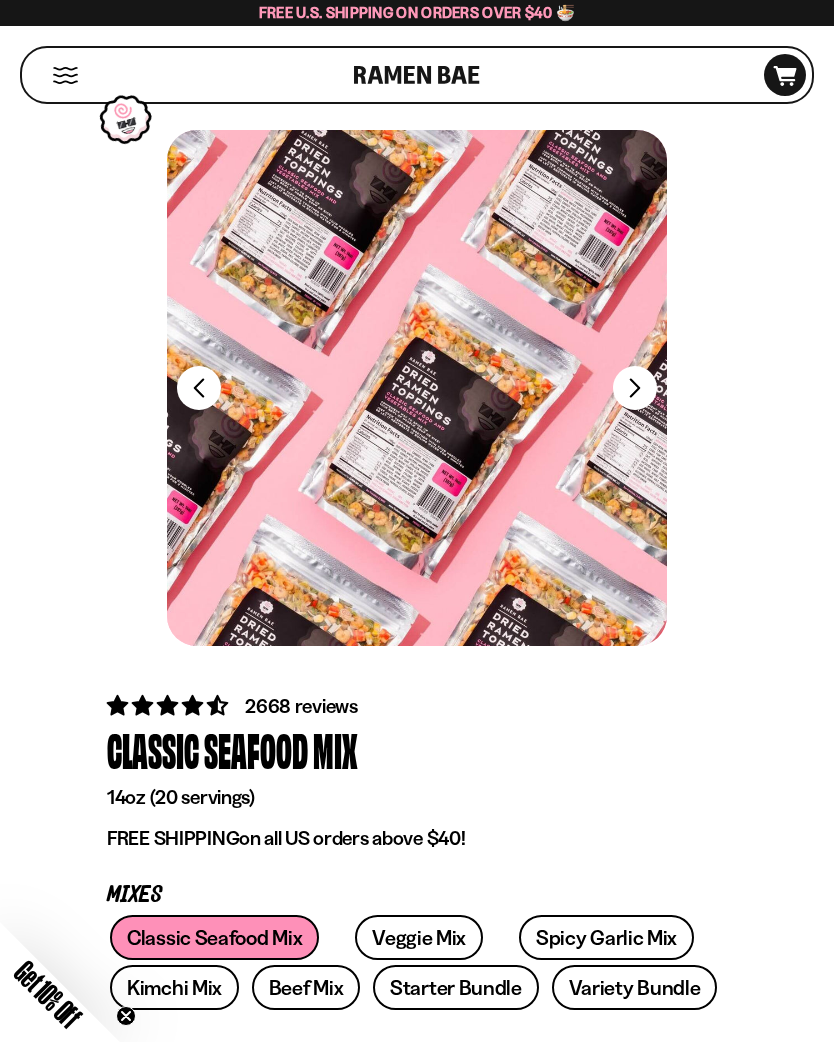 click on "FADCB6FD-DFAB-4417-9F21-029242090B77" at bounding box center [635, 388] 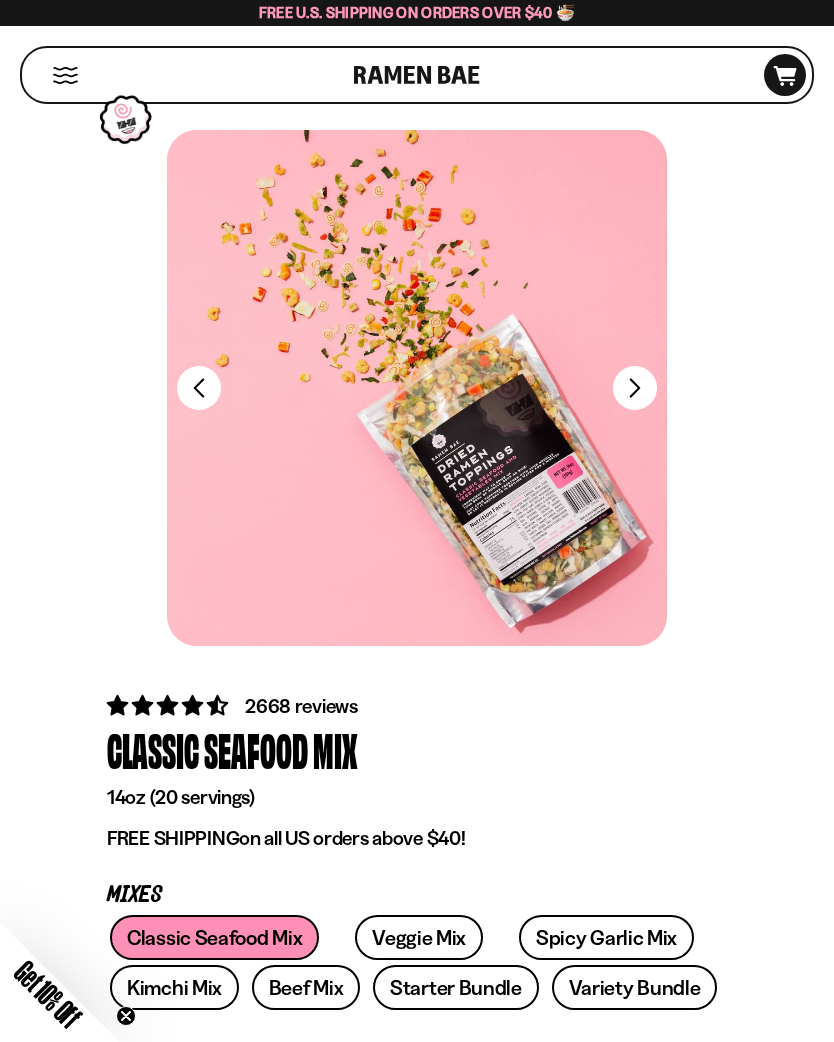 click on "FADCB6FD-DFAB-4417-9F21-029242090B77" at bounding box center [635, 388] 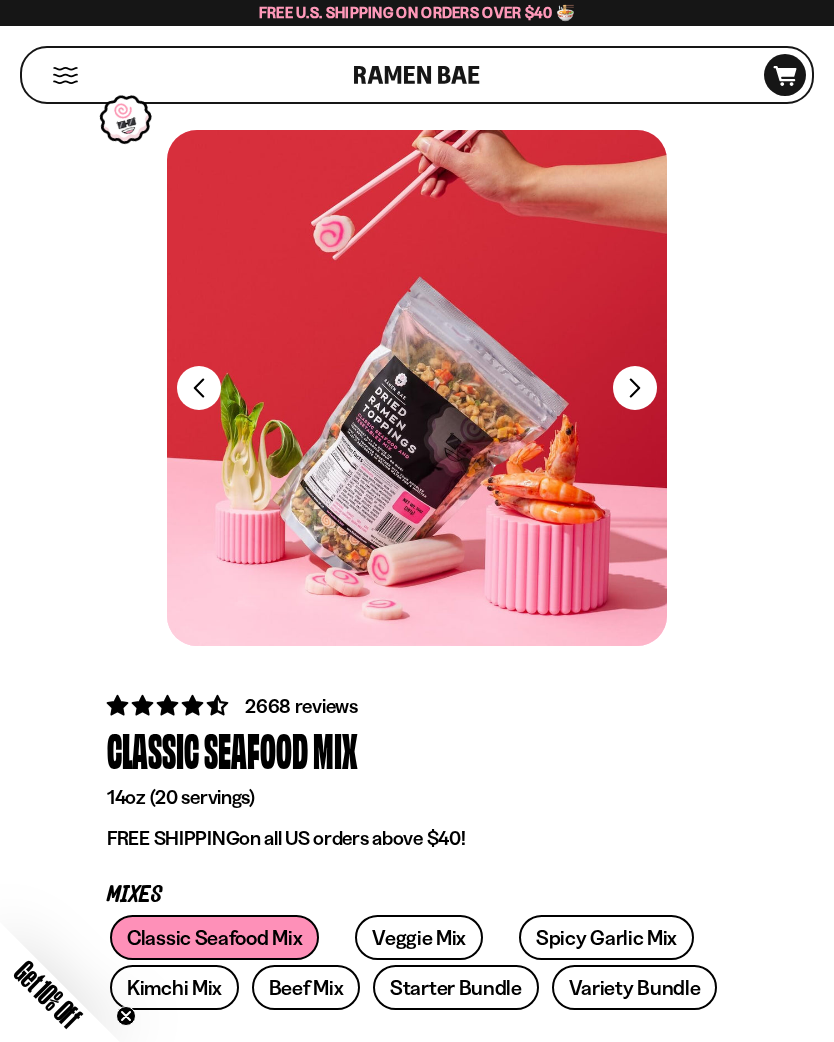 click on "FADCB6FD-DFAB-4417-9F21-029242090B77" at bounding box center (635, 388) 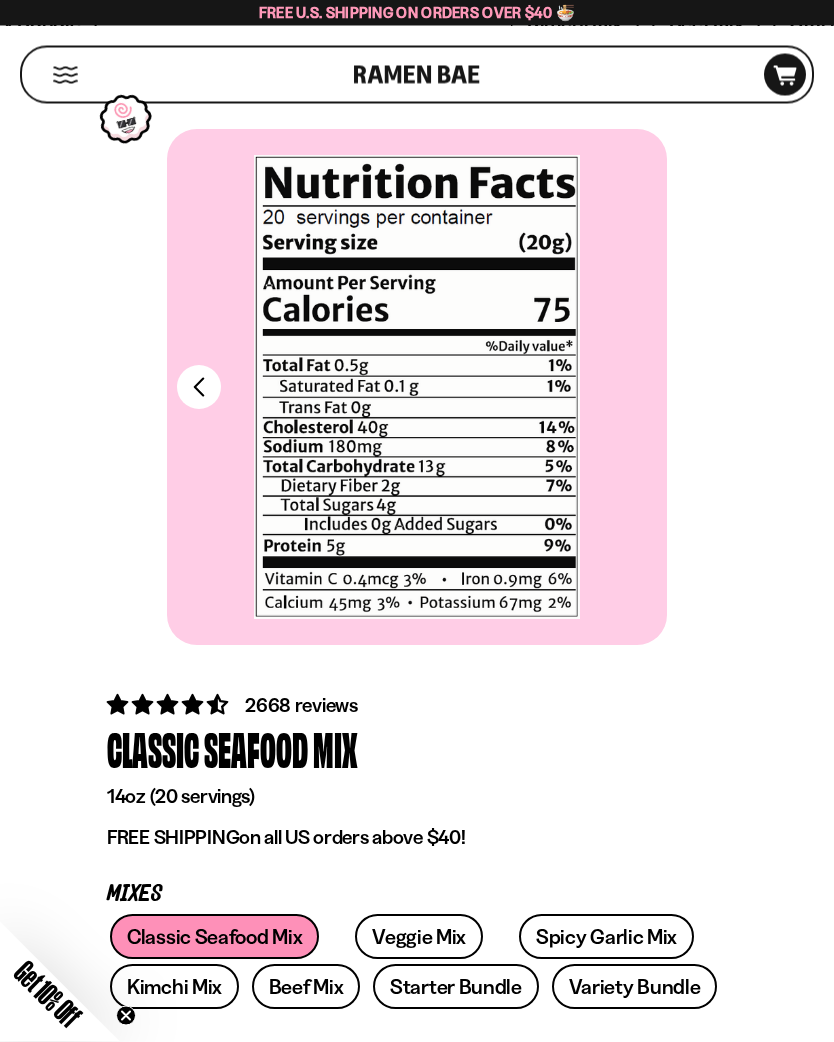 scroll, scrollTop: 0, scrollLeft: 0, axis: both 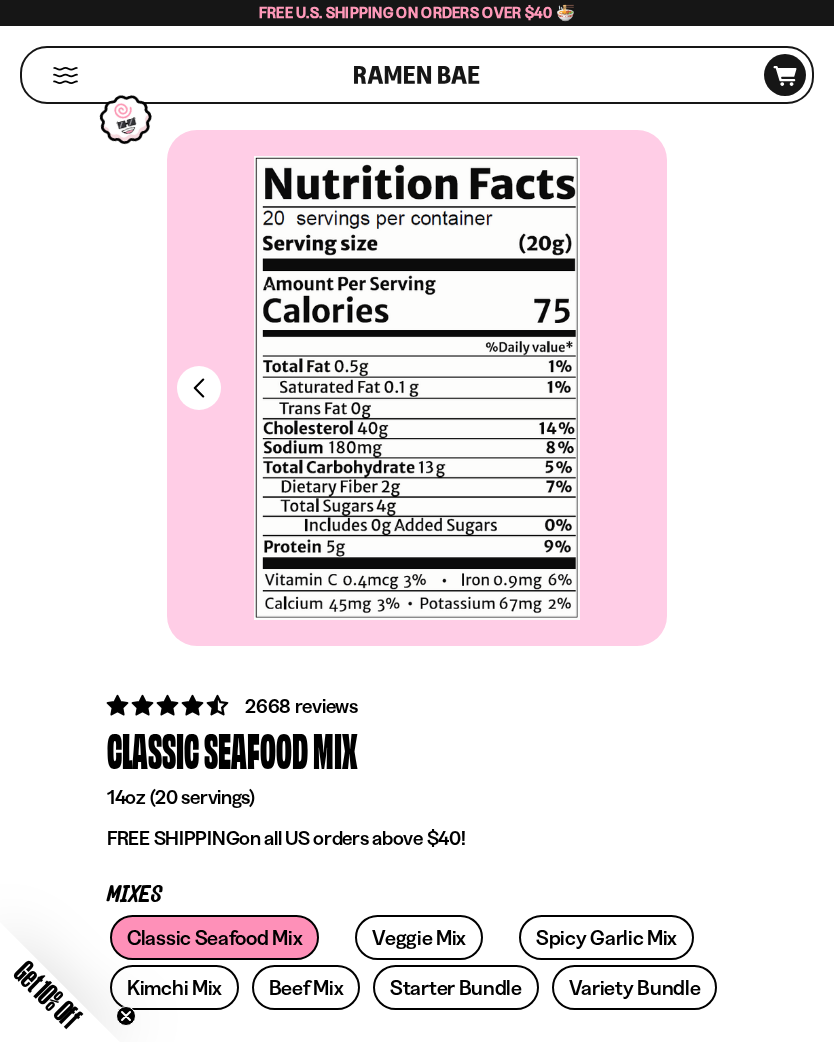 click on "FADCB6FD-DFAB-4417-9F21-029242090B77" at bounding box center [199, 388] 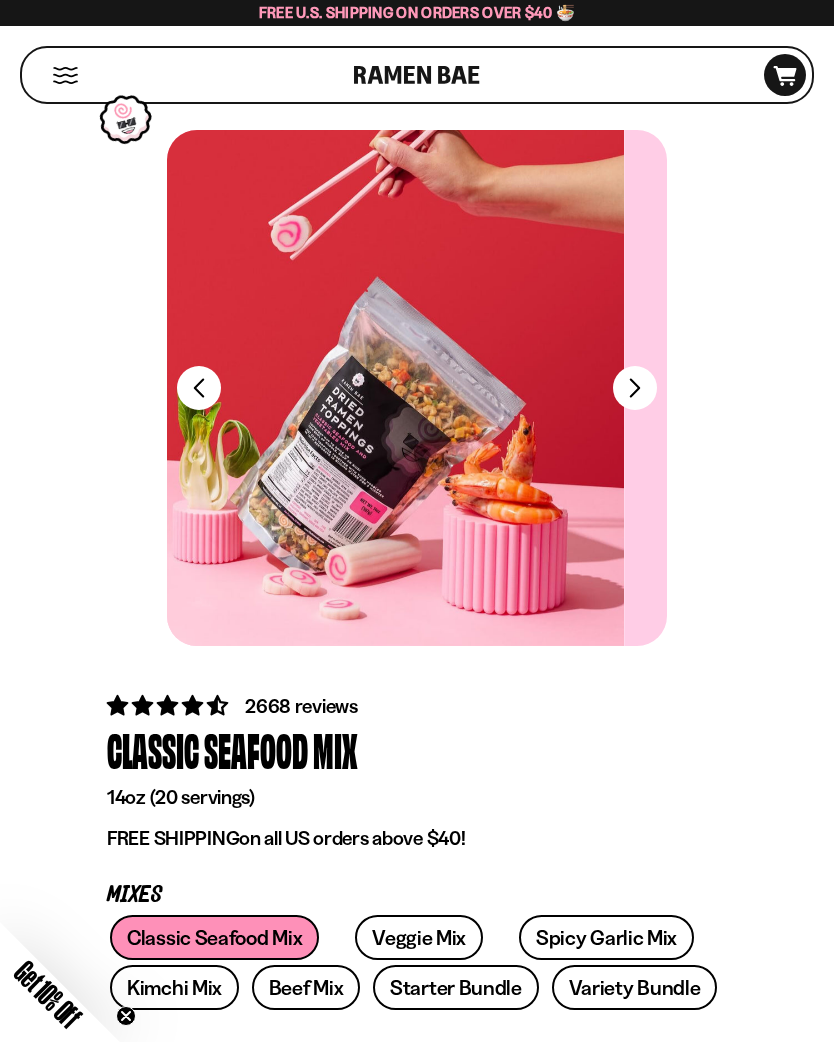 click on "FADCB6FD-DFAB-4417-9F21-029242090B77" at bounding box center (199, 388) 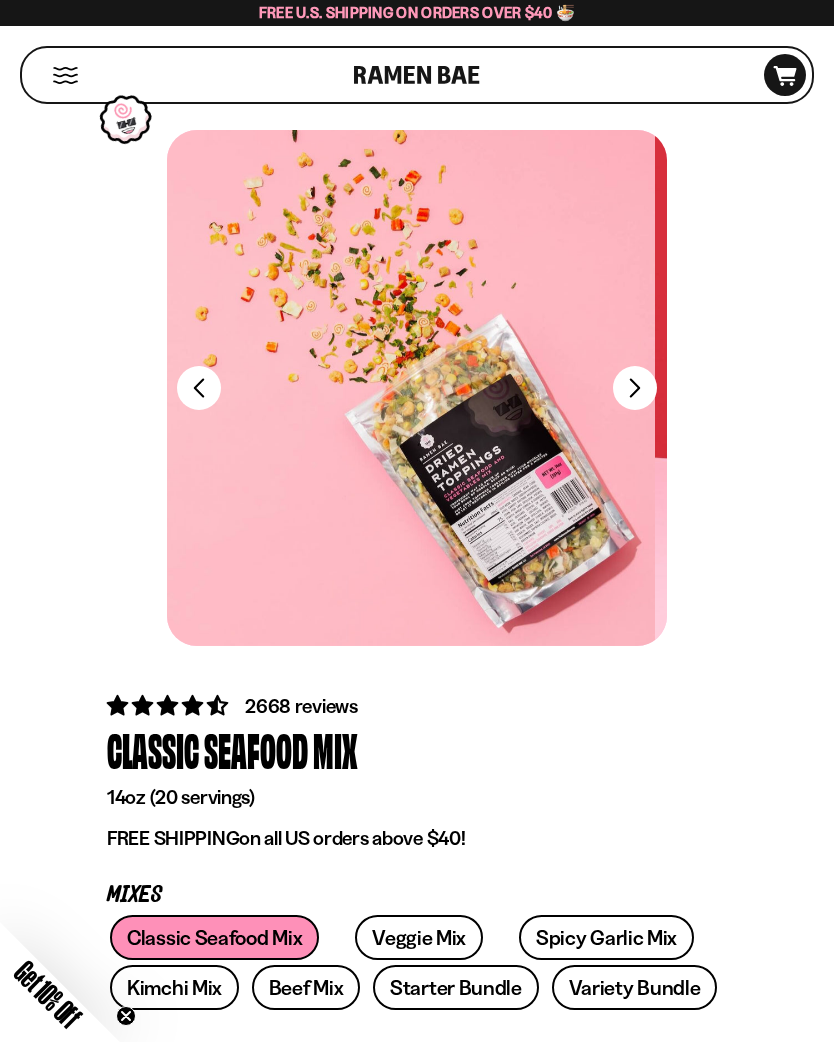 click at bounding box center (405, 388) 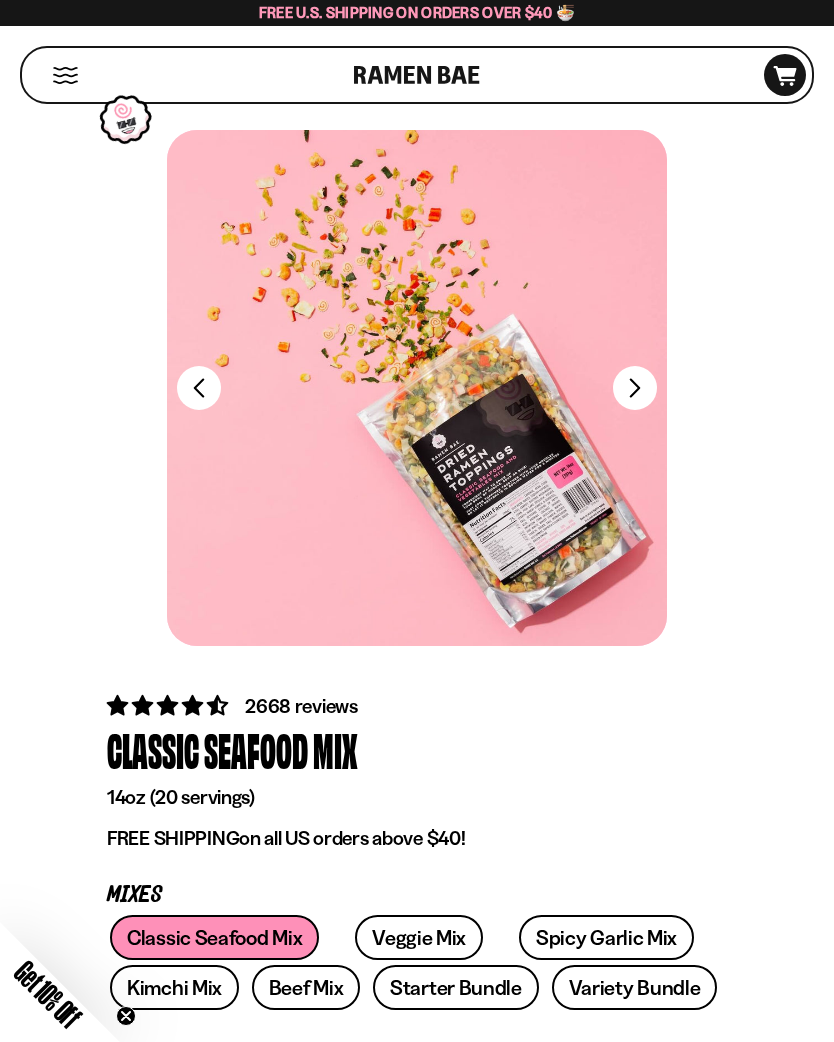 click on "FADCB6FD-DFAB-4417-9F21-029242090B77" at bounding box center [199, 388] 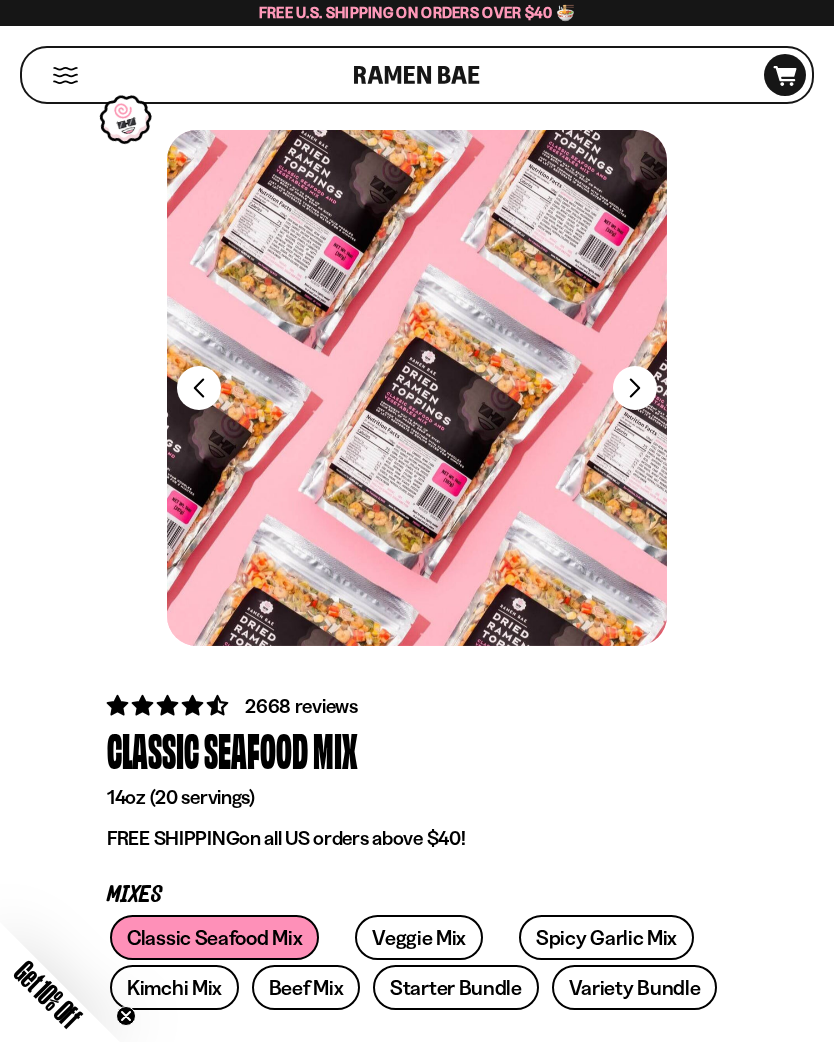 click on "FADCB6FD-DFAB-4417-9F21-029242090B77" at bounding box center [199, 388] 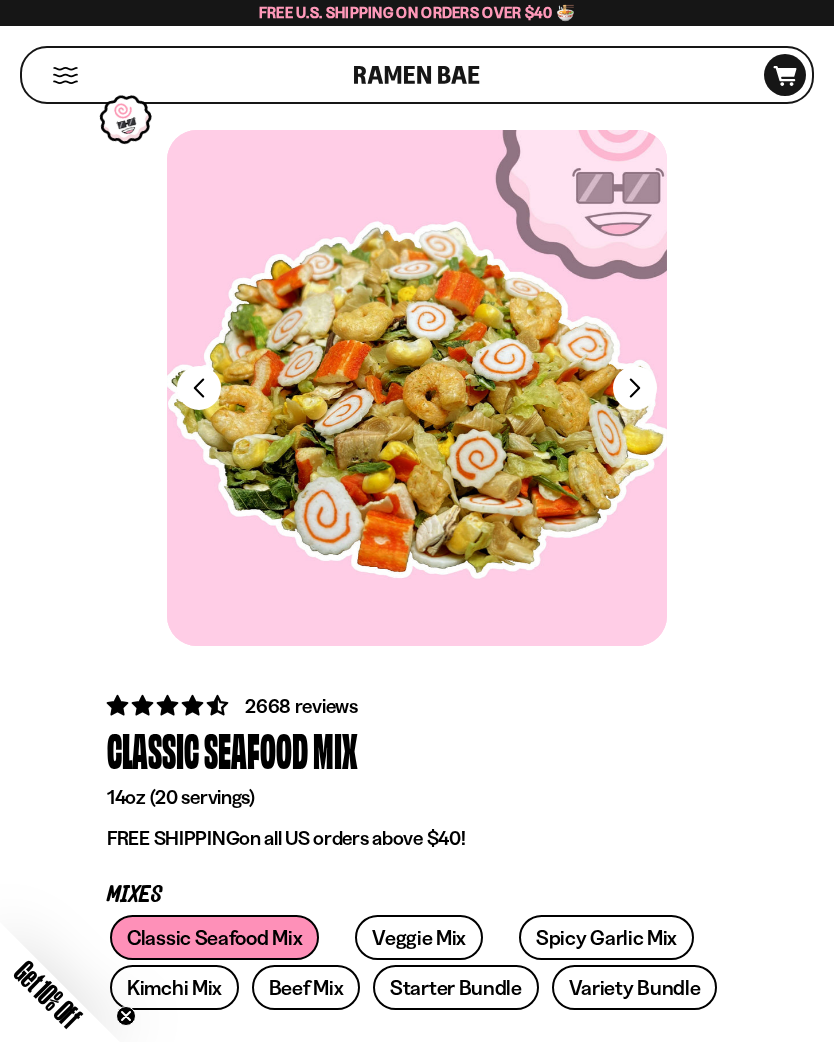click on "FADCB6FD-DFAB-4417-9F21-029242090B77" at bounding box center [199, 388] 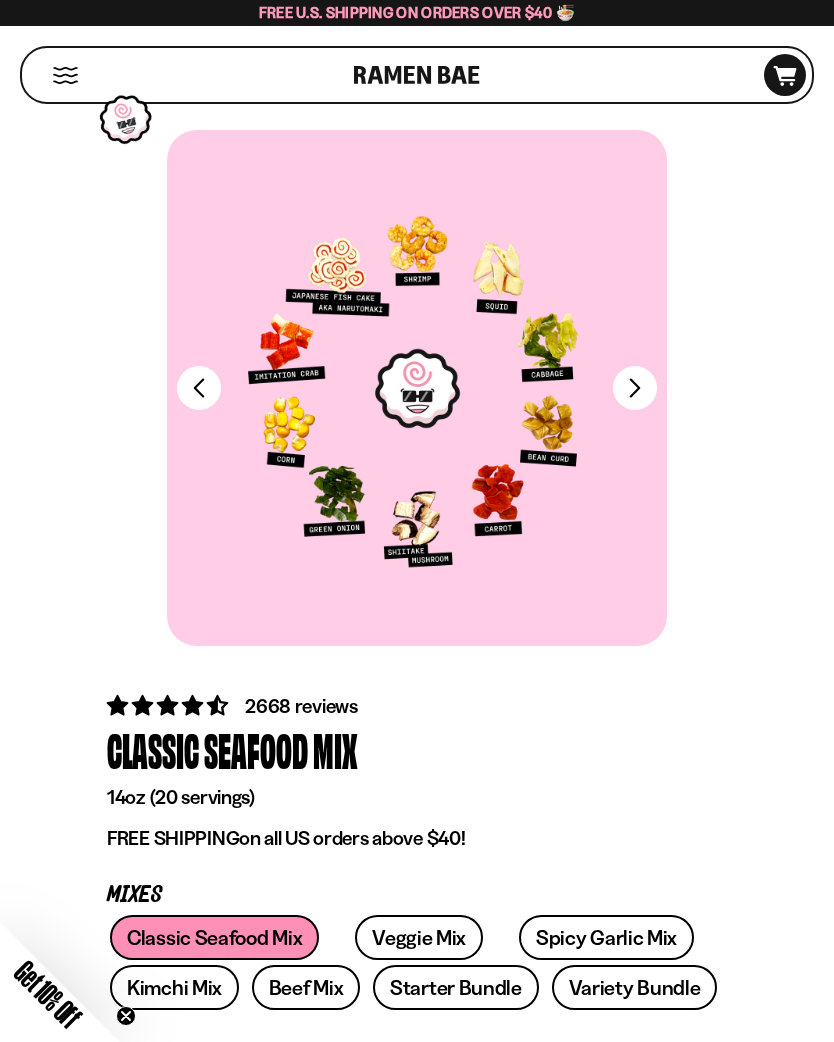 click on "FADCB6FD-DFAB-4417-9F21-029242090B77" at bounding box center [199, 388] 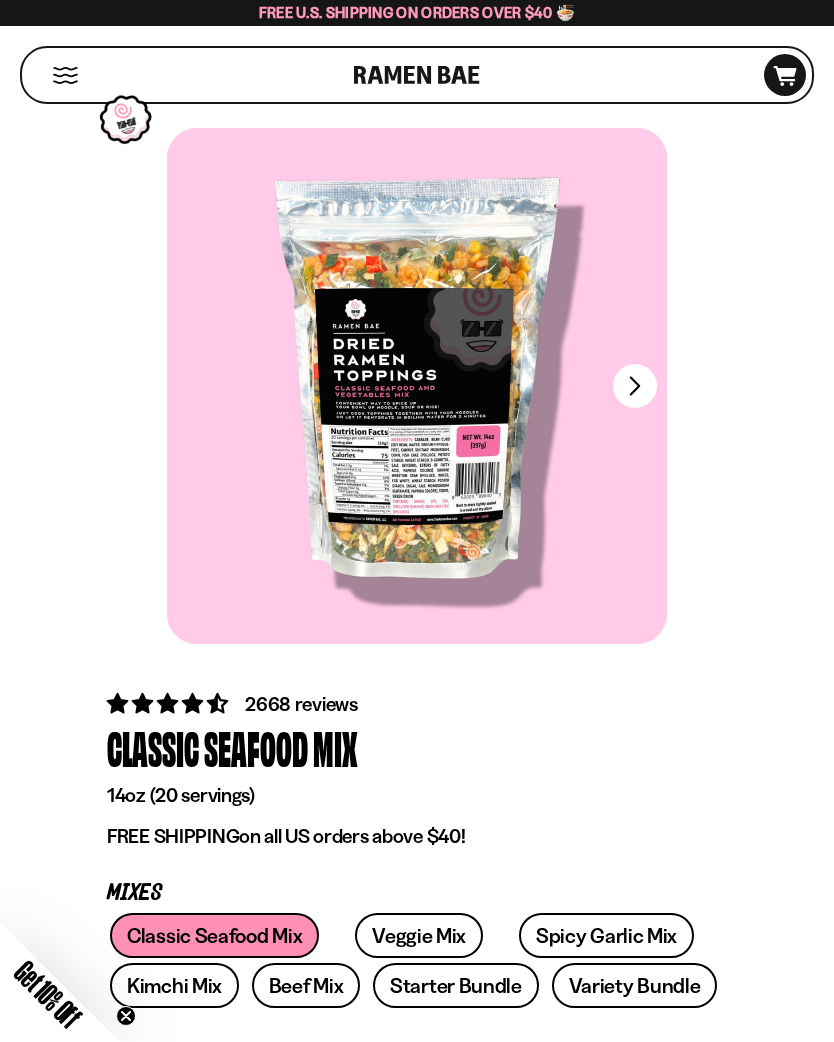 scroll, scrollTop: 0, scrollLeft: 0, axis: both 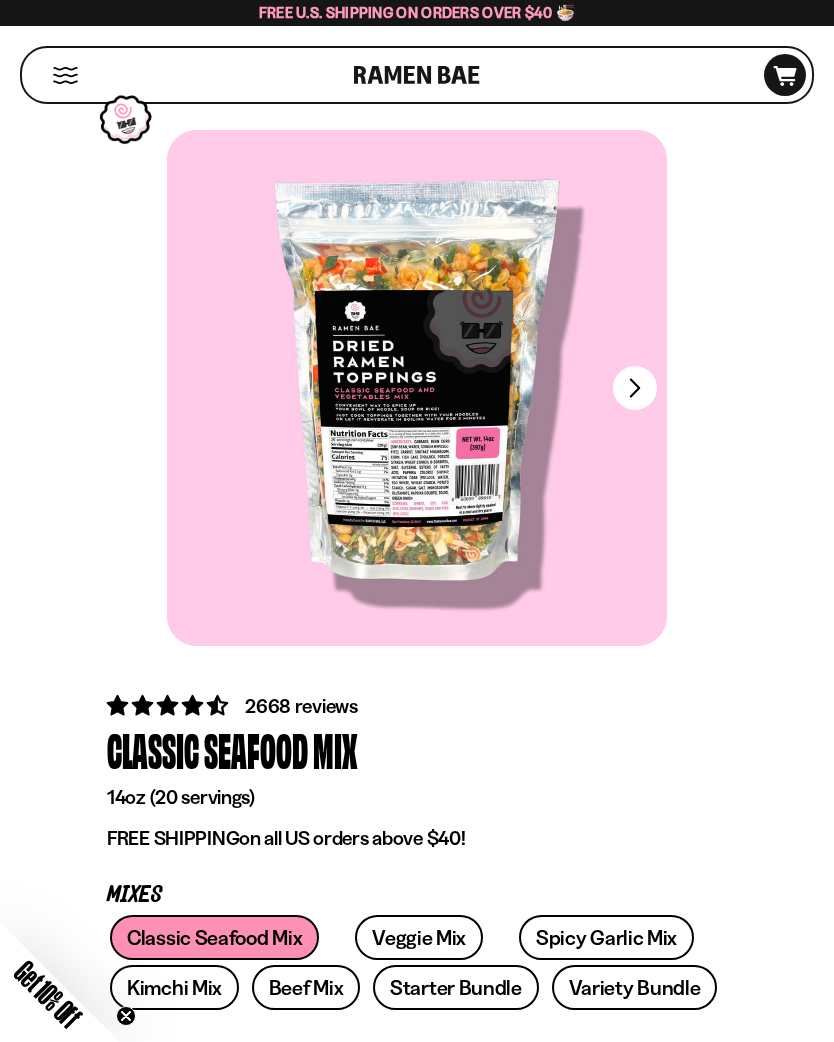 click at bounding box center (417, 388) 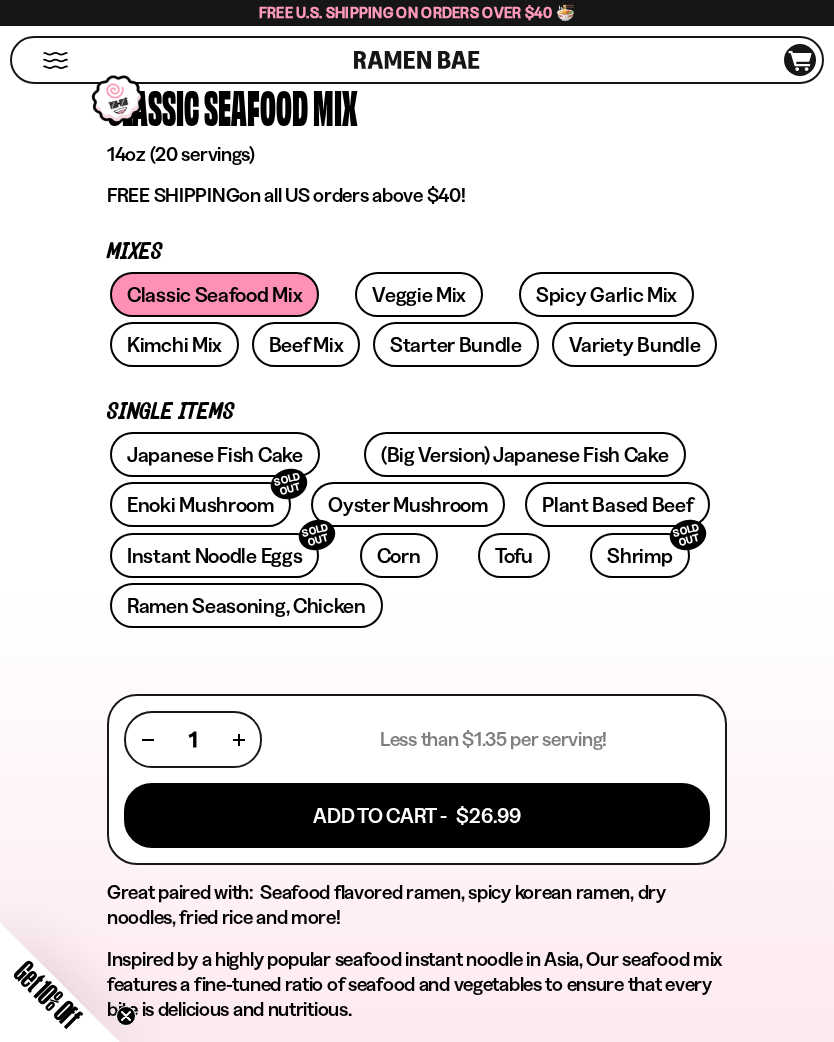 scroll, scrollTop: 642, scrollLeft: 0, axis: vertical 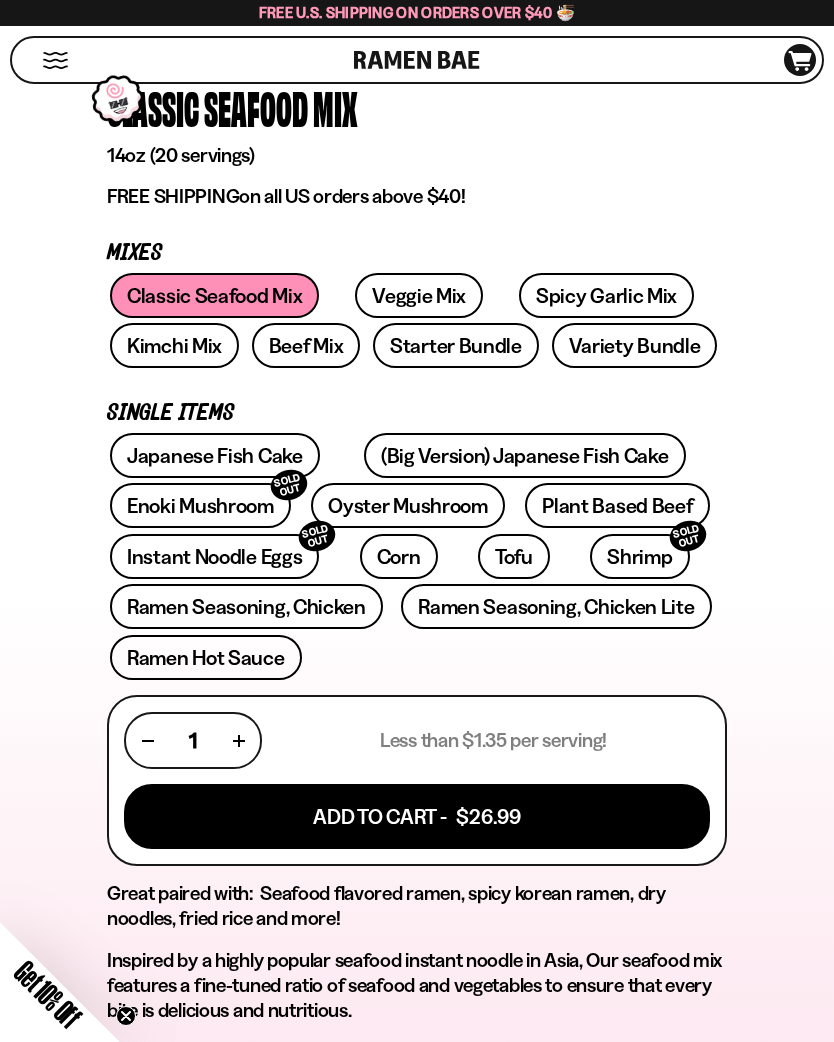 click on "Add To Cart -
$26.99" at bounding box center (417, 816) 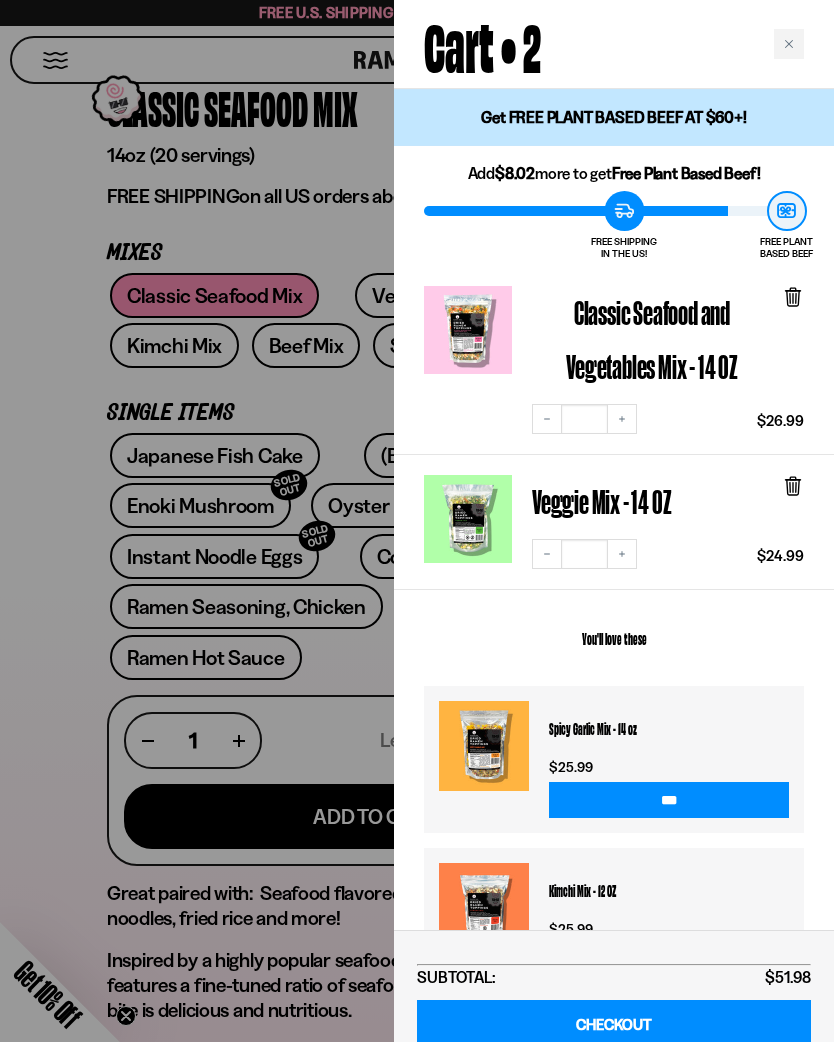 scroll, scrollTop: 0, scrollLeft: 0, axis: both 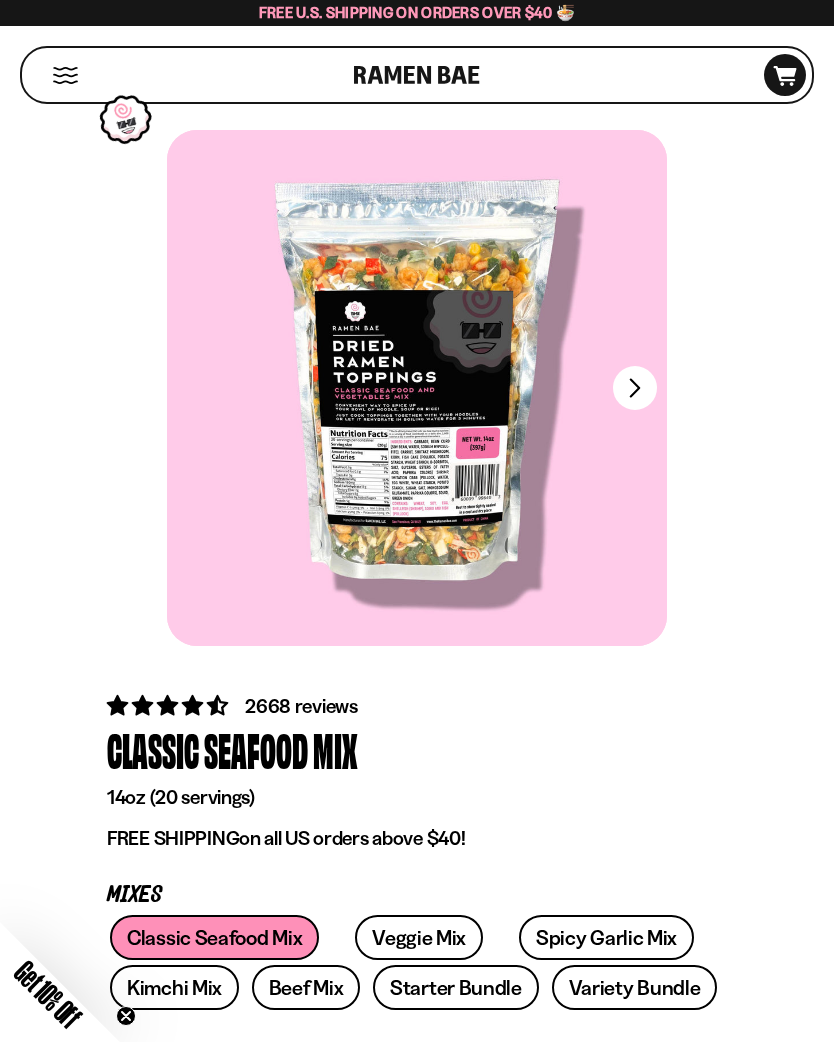 click 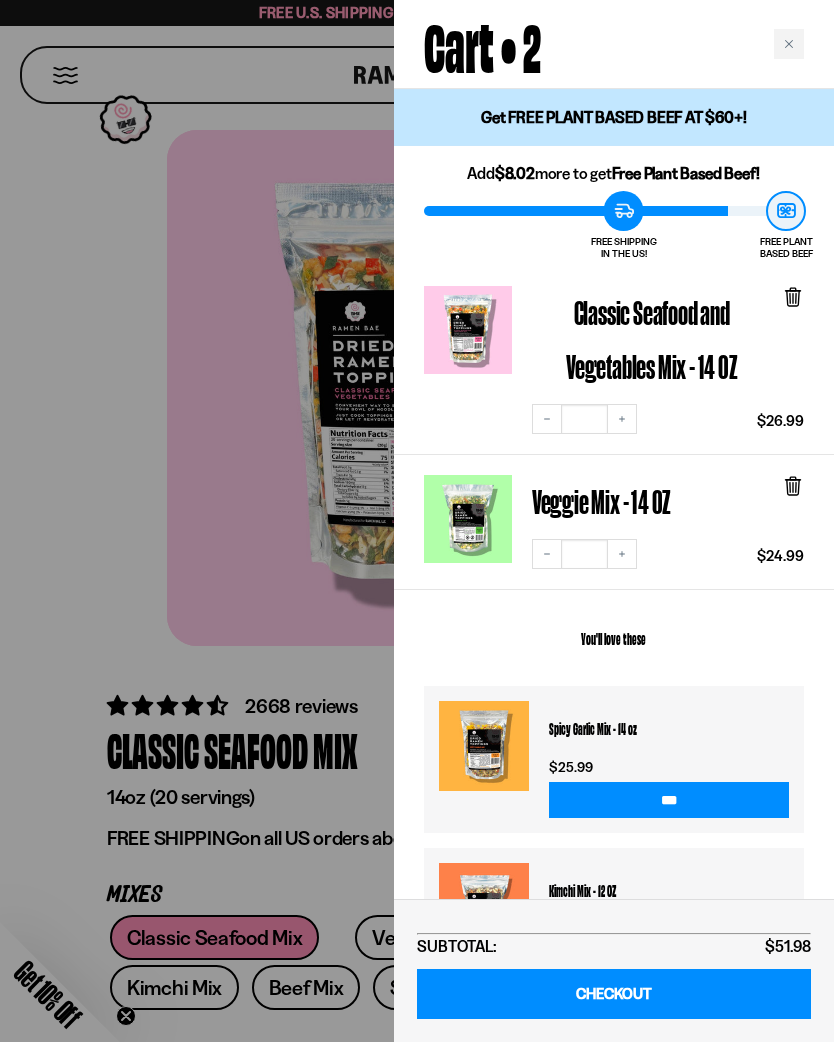 click on "CHECKOUT" at bounding box center (614, 994) 